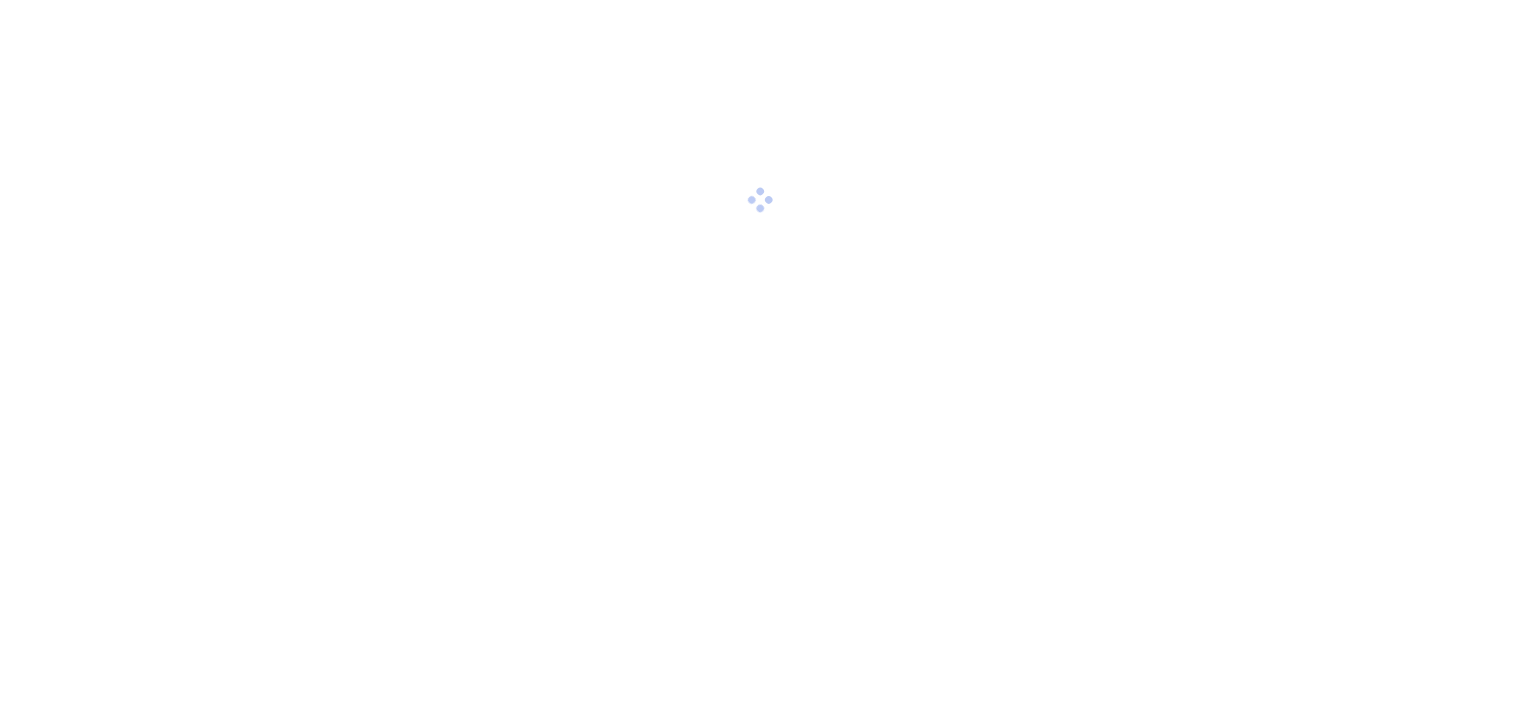scroll, scrollTop: 0, scrollLeft: 0, axis: both 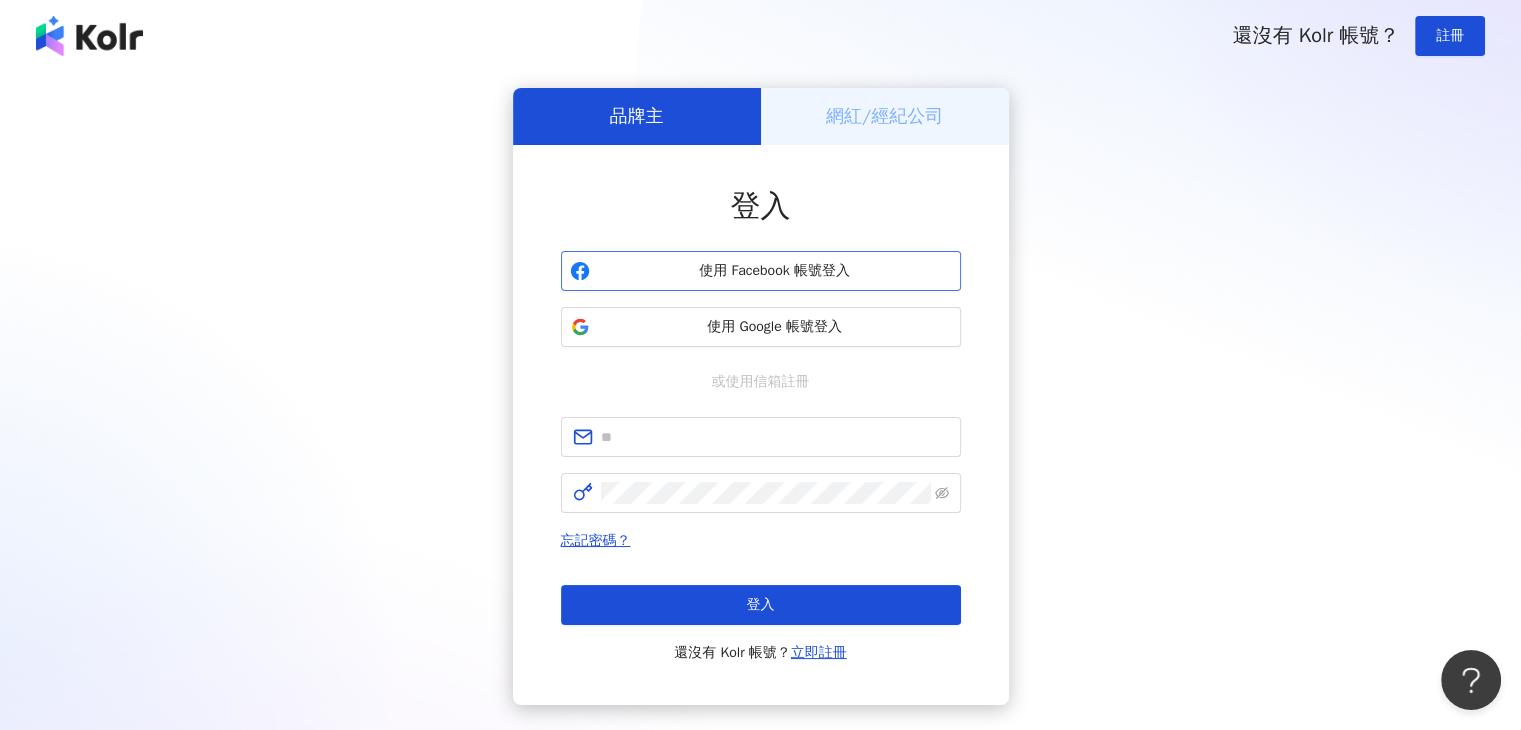 click on "使用 Facebook 帳號登入" at bounding box center [761, 271] 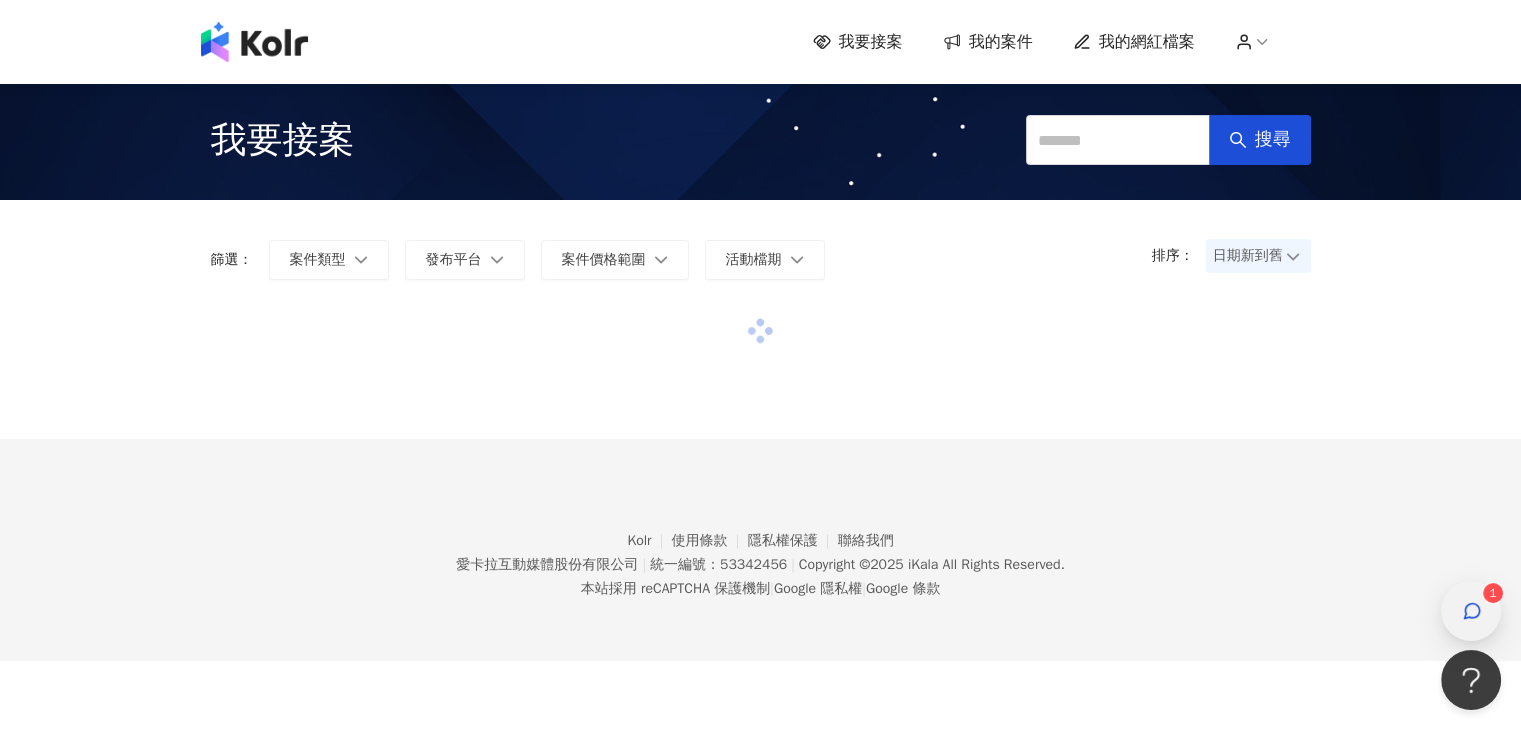click 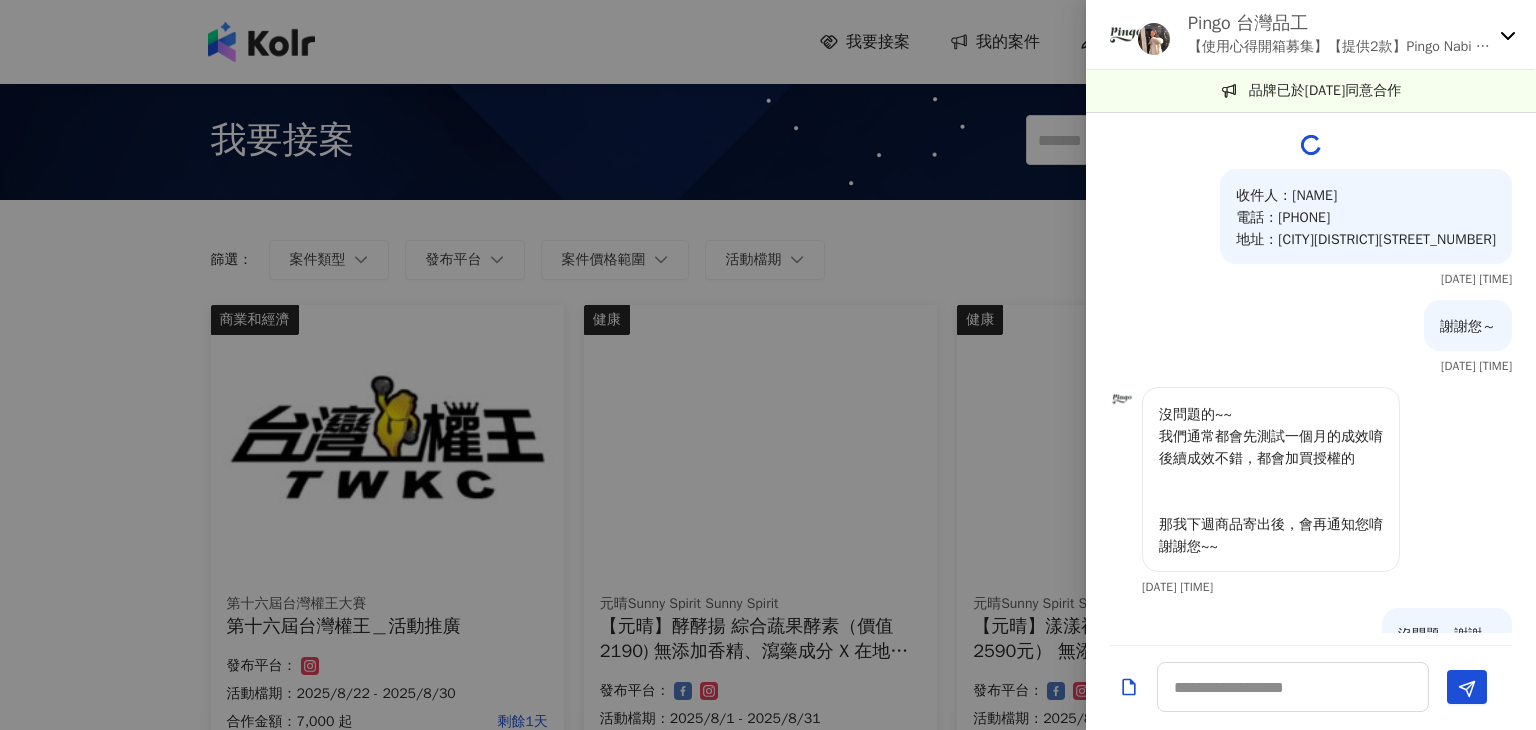 scroll, scrollTop: 2989, scrollLeft: 0, axis: vertical 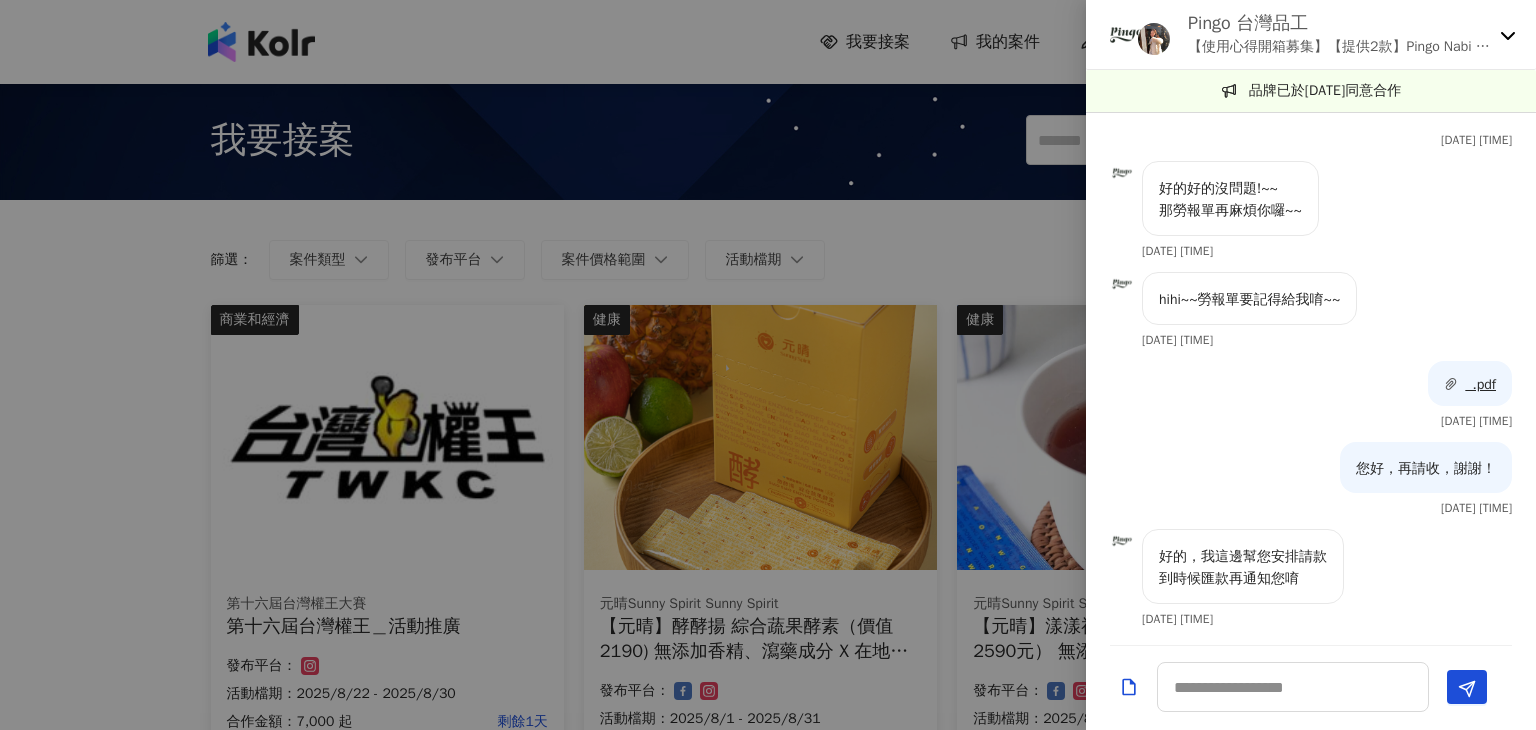 click 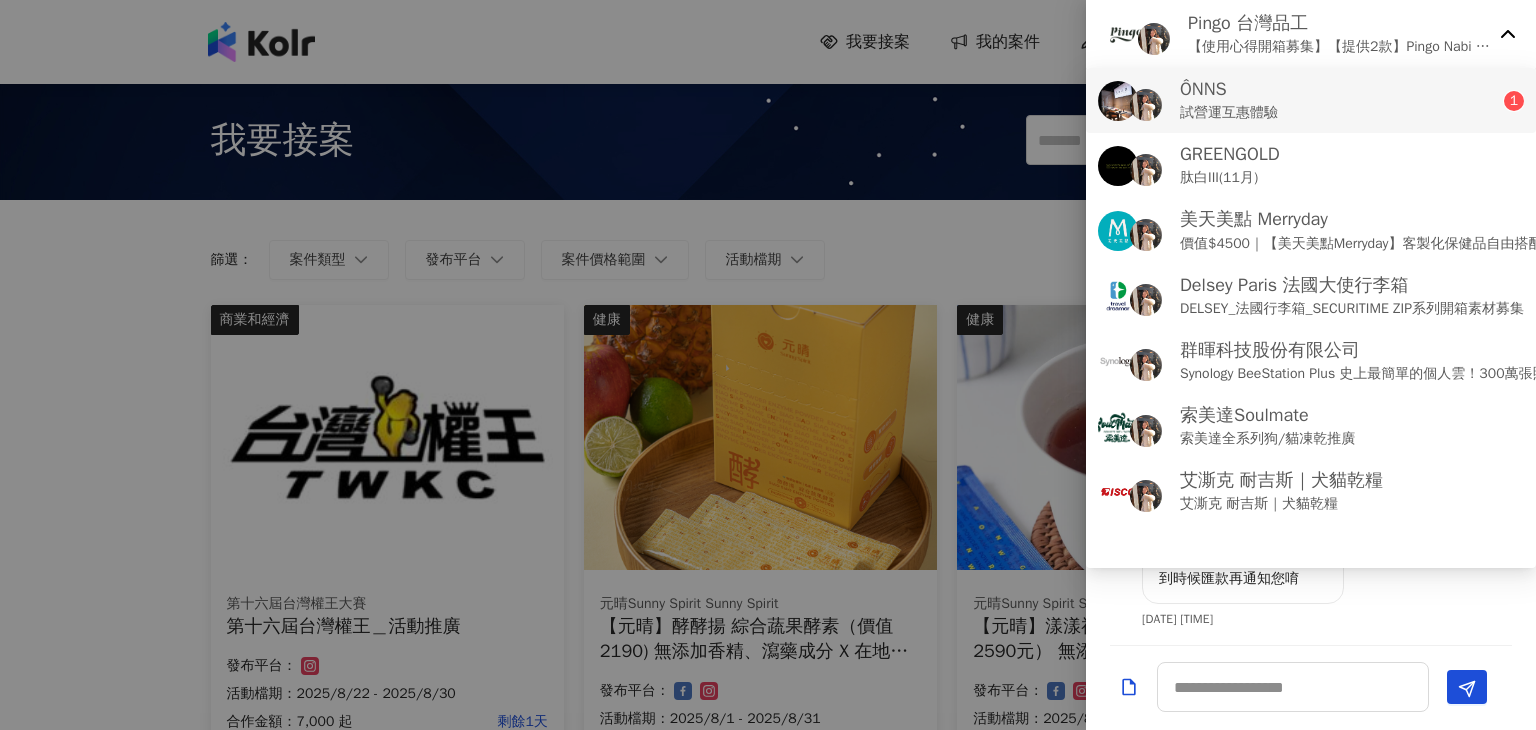 click on "ÔNNS 試營運互惠體驗 1" at bounding box center (1311, 100) 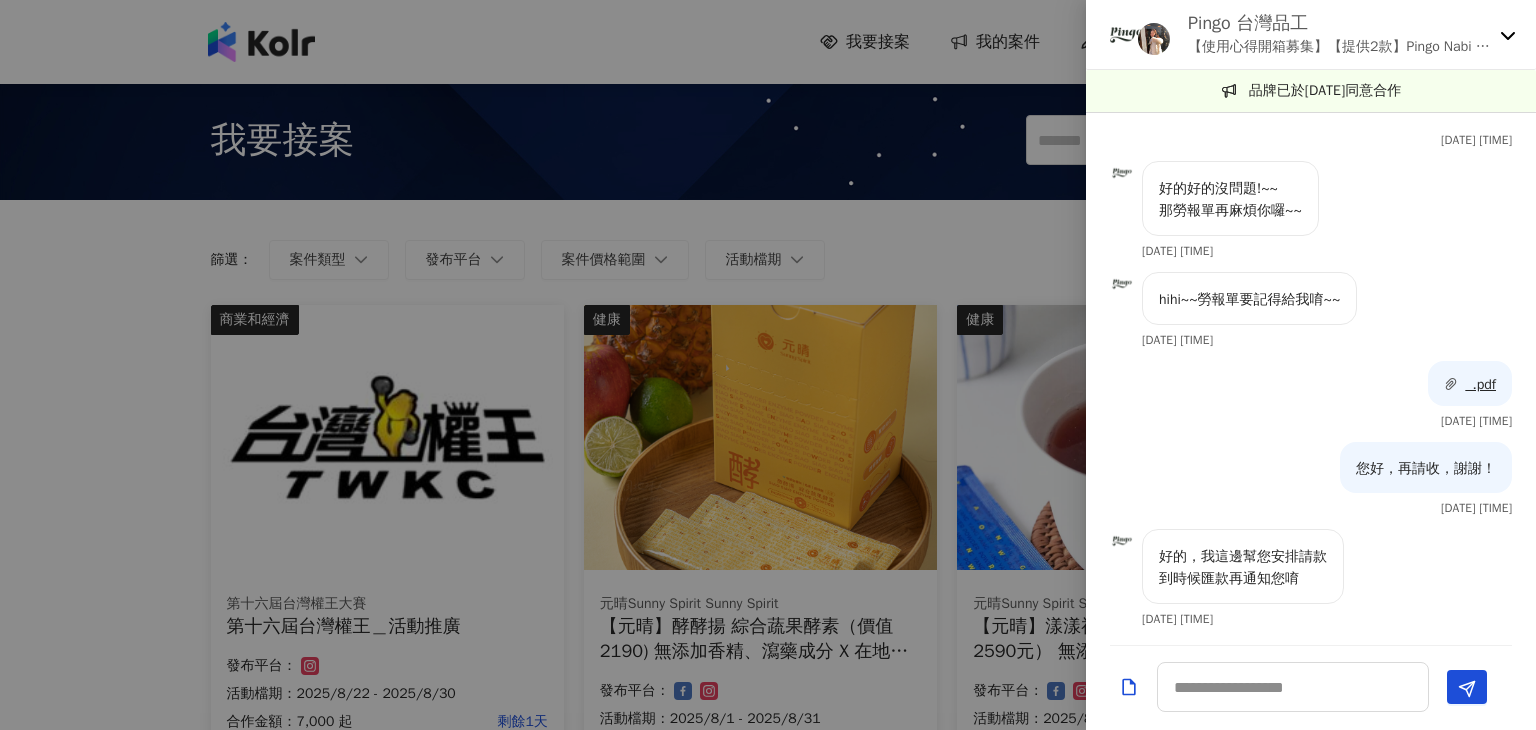 click 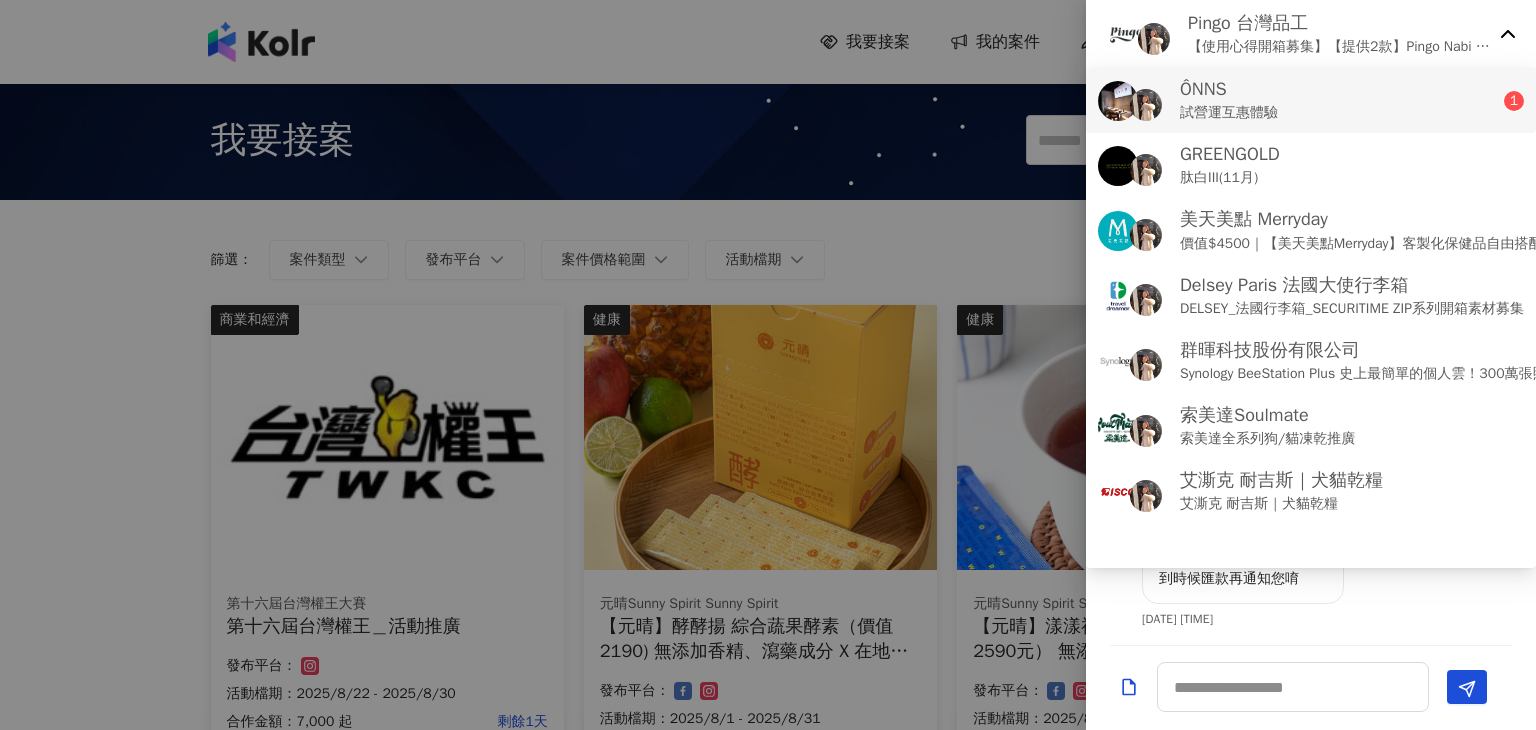 click on "ÔNNS 試營運互惠體驗" at bounding box center (1301, 100) 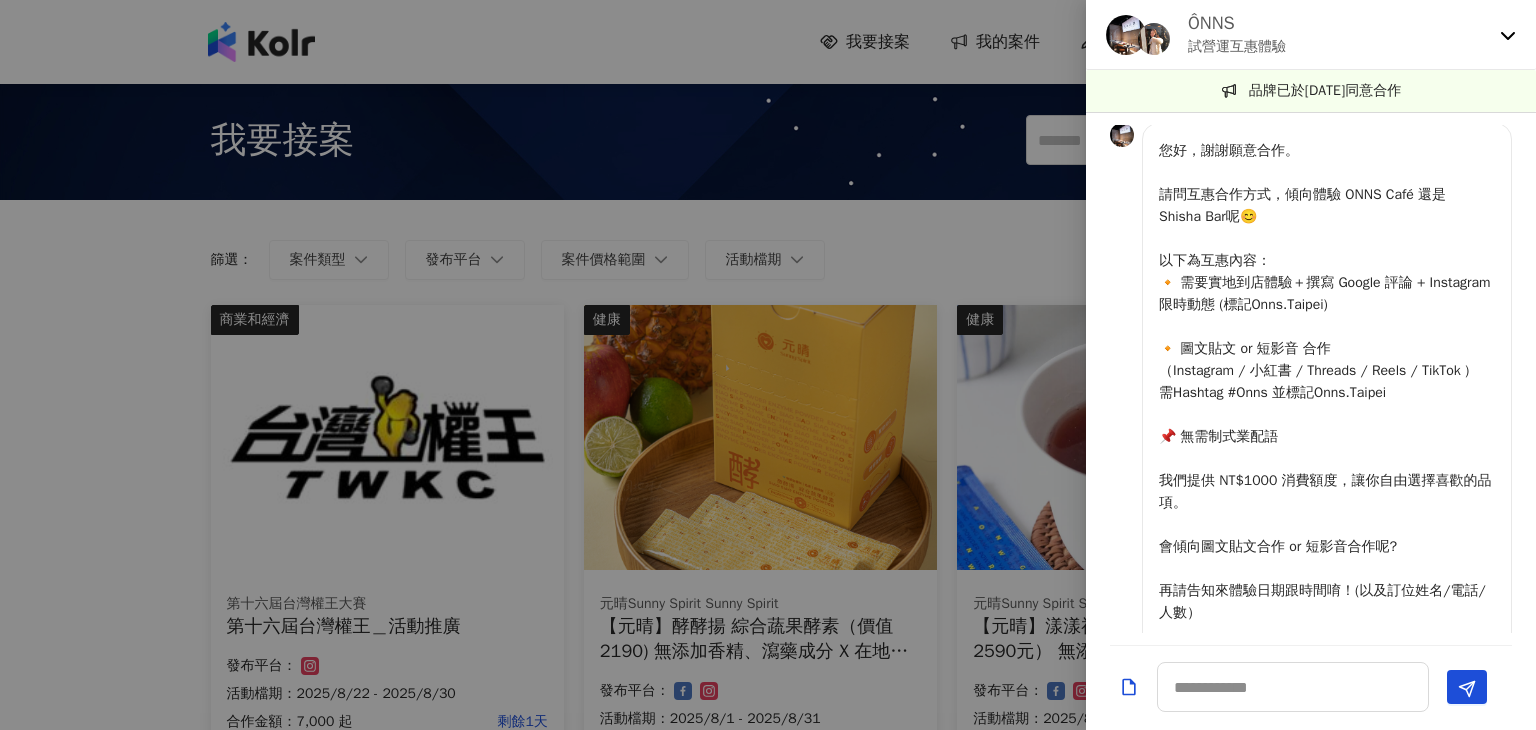 scroll, scrollTop: 0, scrollLeft: 0, axis: both 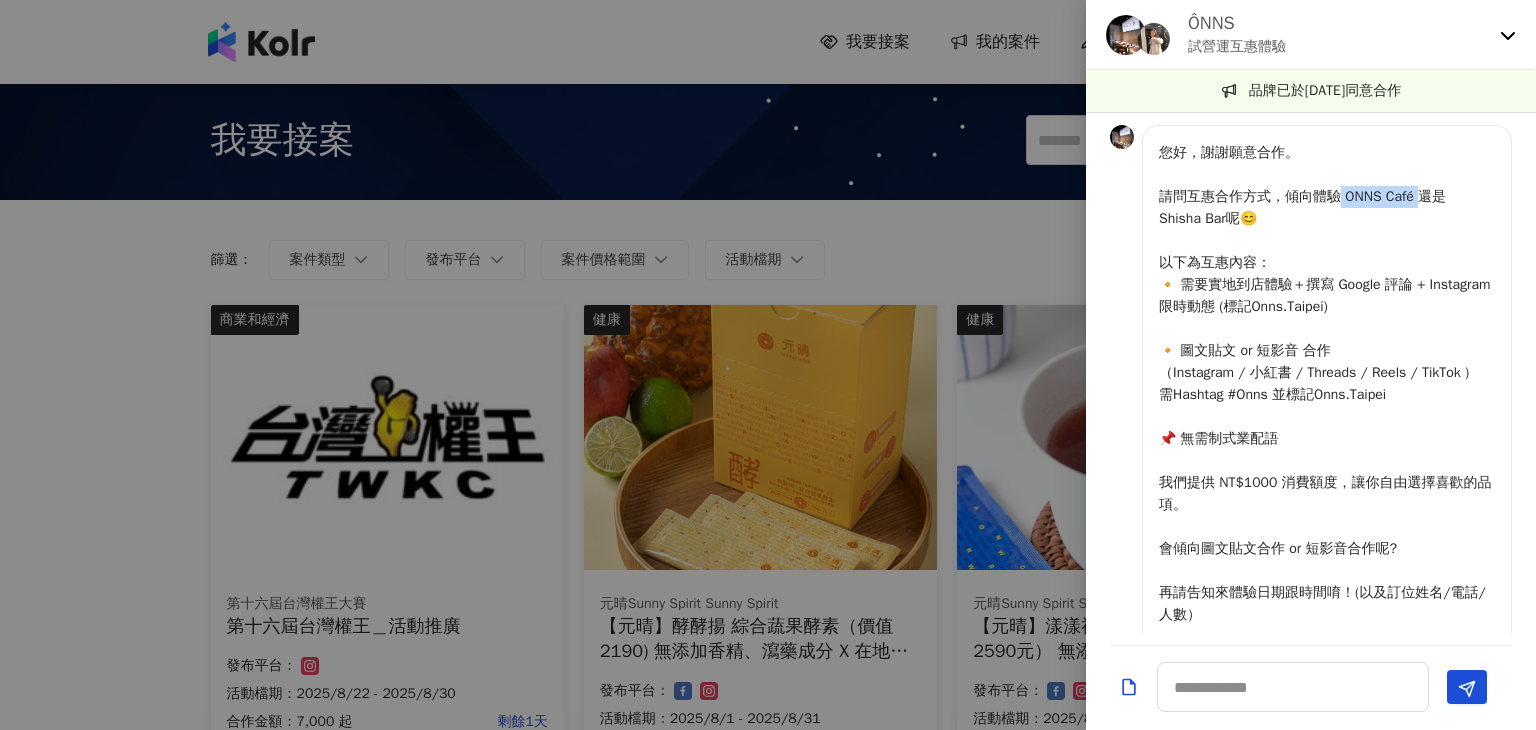 drag, startPoint x: 1340, startPoint y: 193, endPoint x: 1417, endPoint y: 197, distance: 77.10383 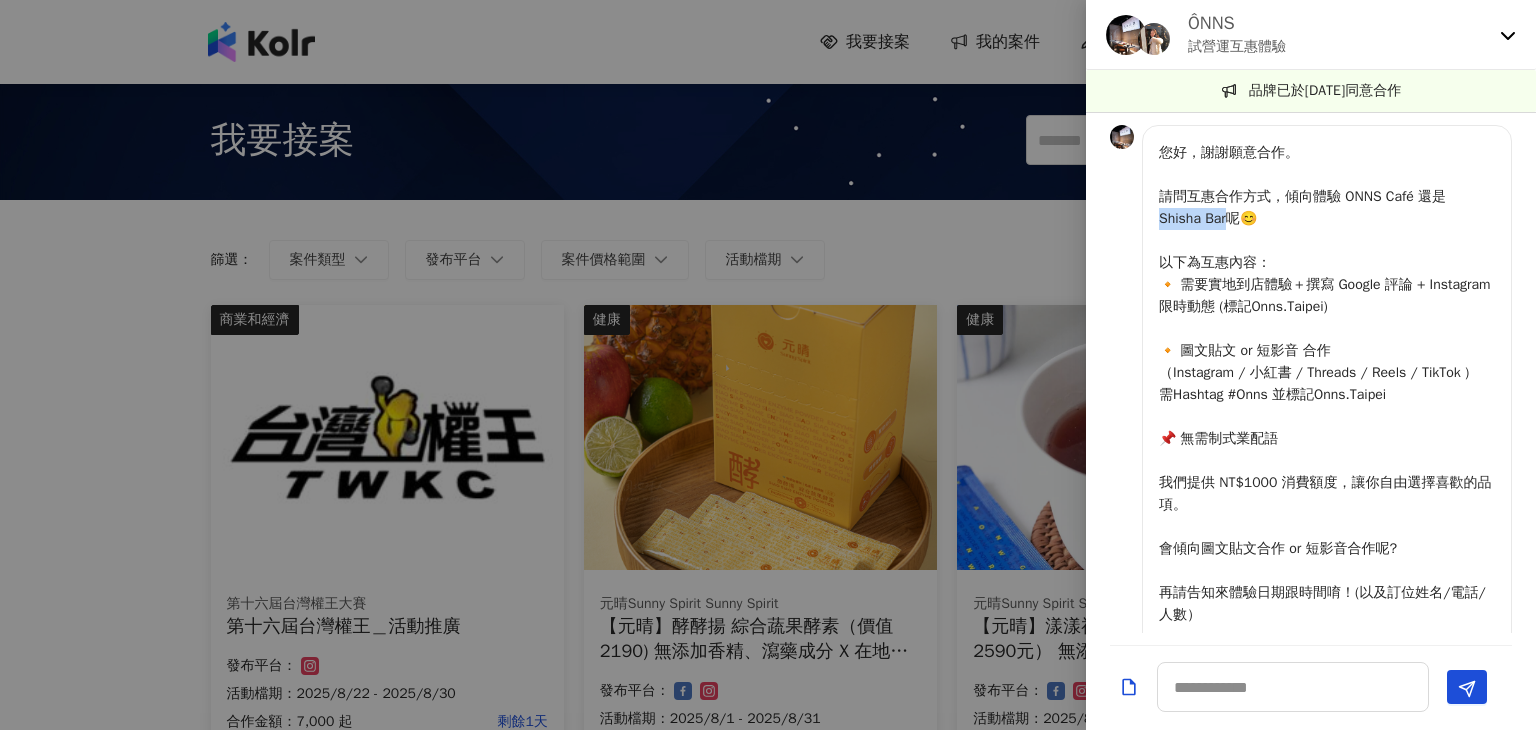 drag, startPoint x: 1231, startPoint y: 214, endPoint x: 1143, endPoint y: 218, distance: 88.09086 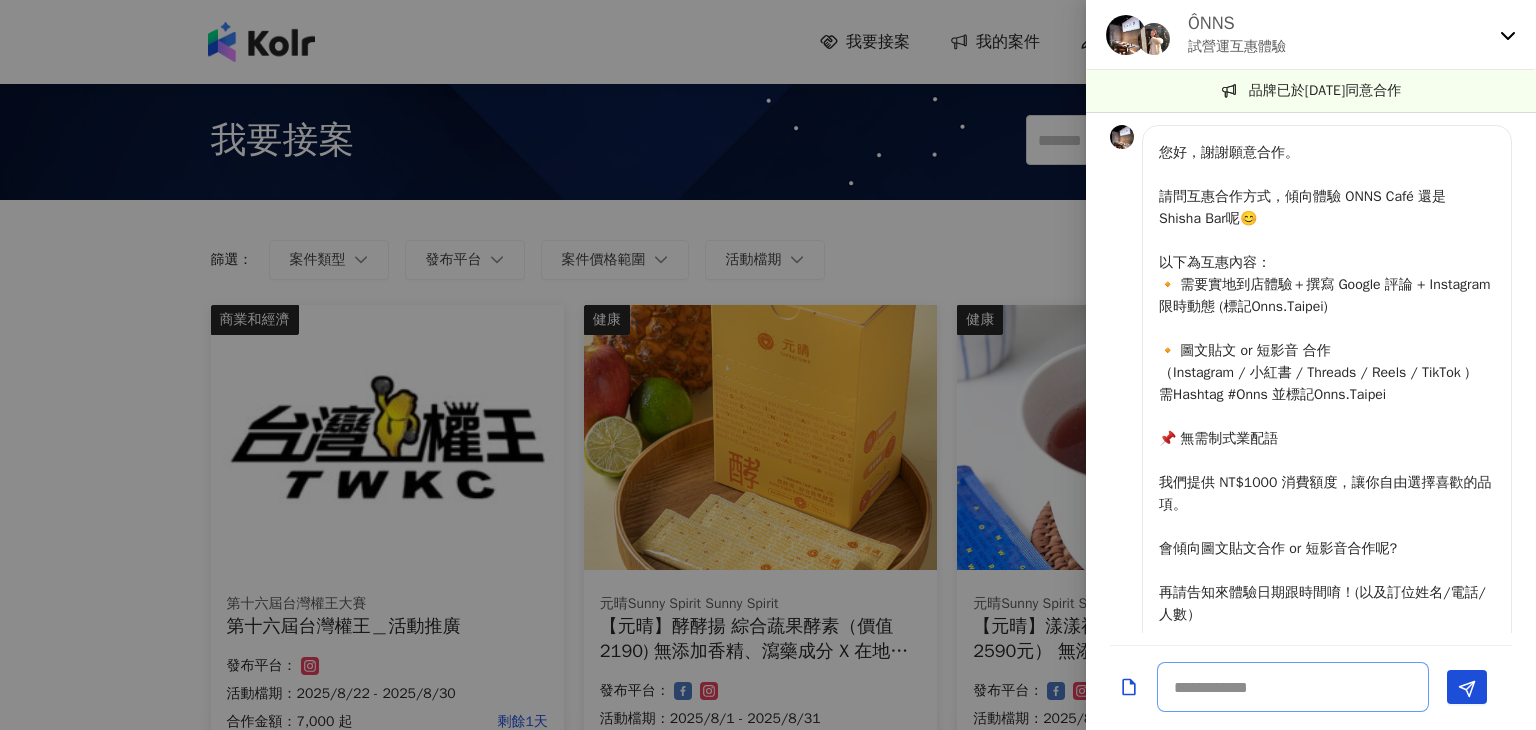 click at bounding box center (1293, 687) 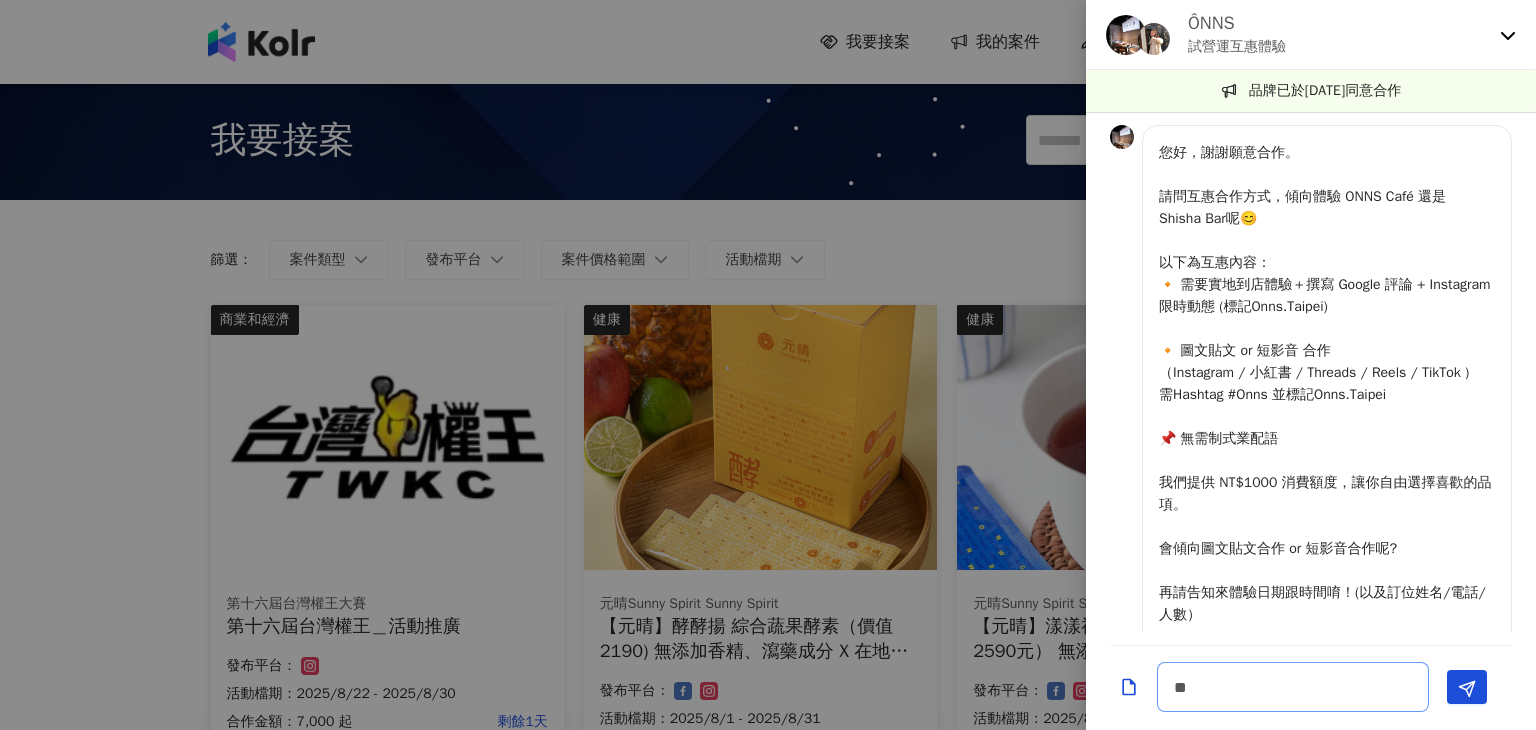 type on "*" 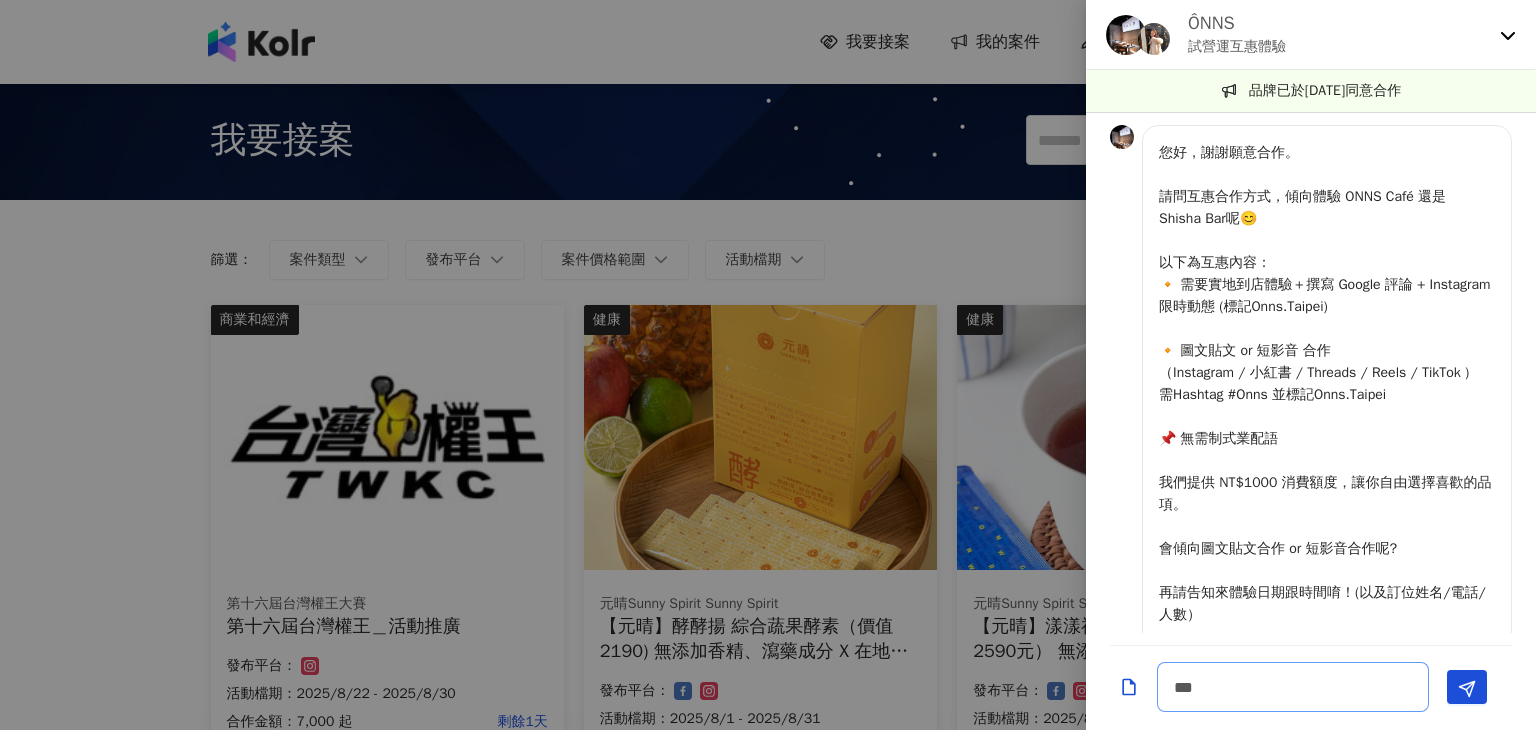 type on "**" 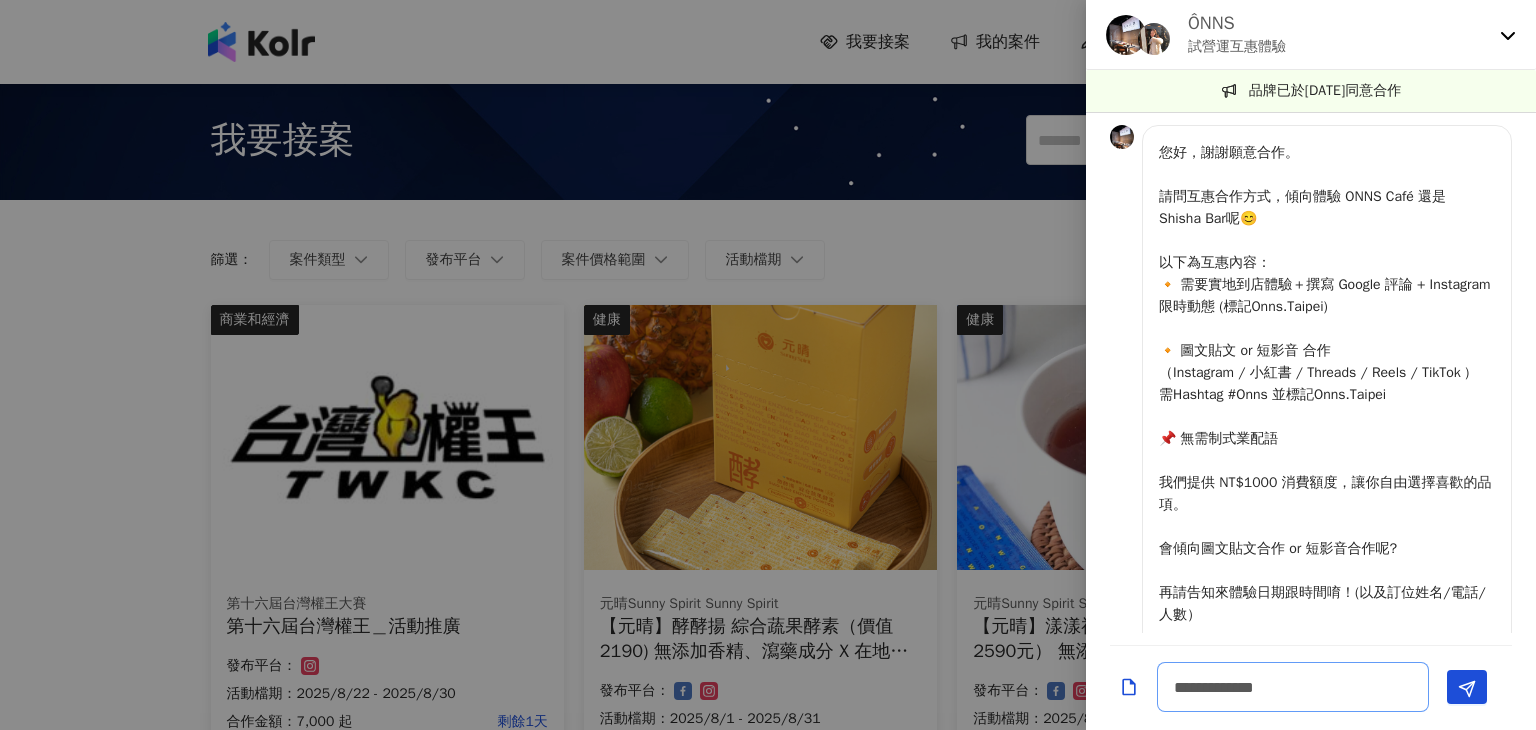 scroll, scrollTop: 173, scrollLeft: 0, axis: vertical 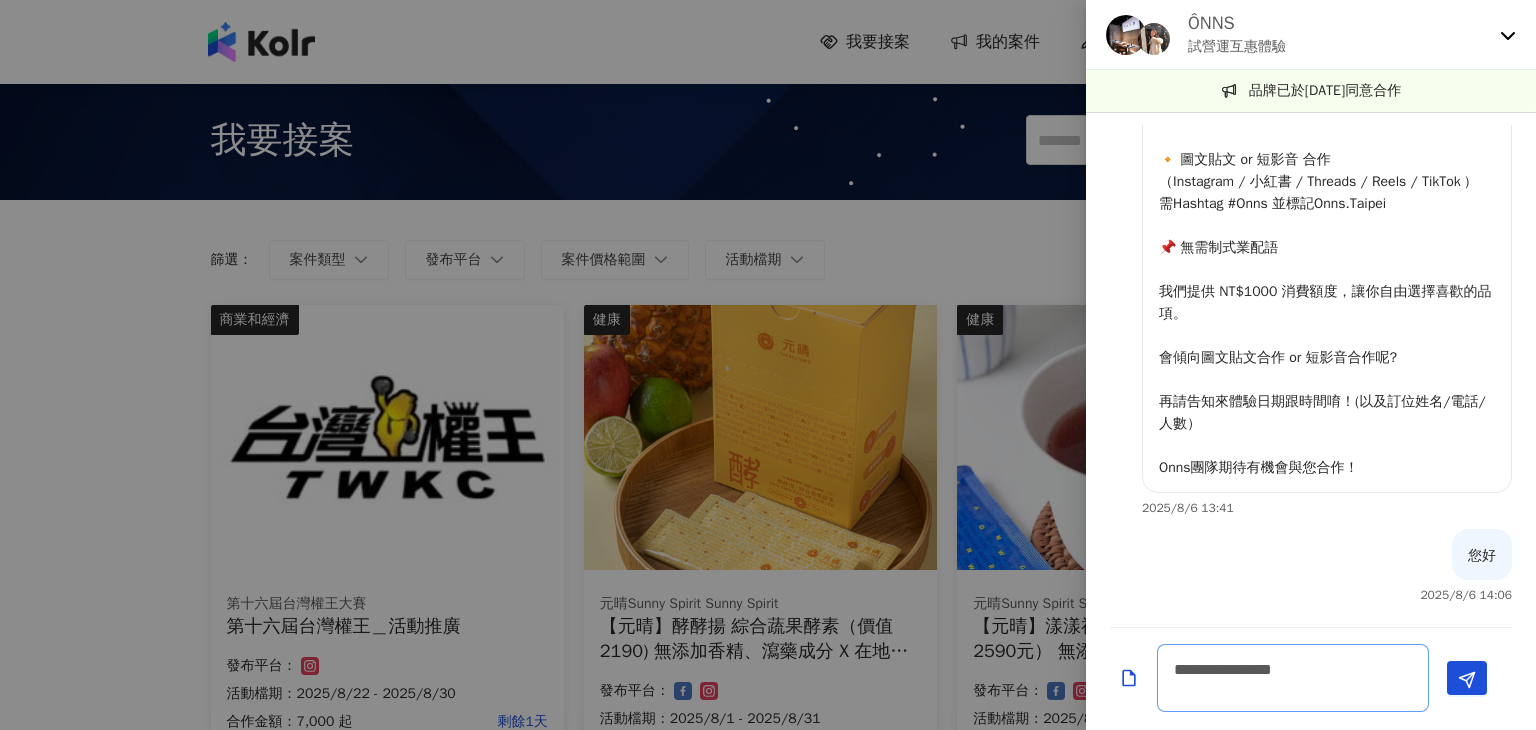 type on "**********" 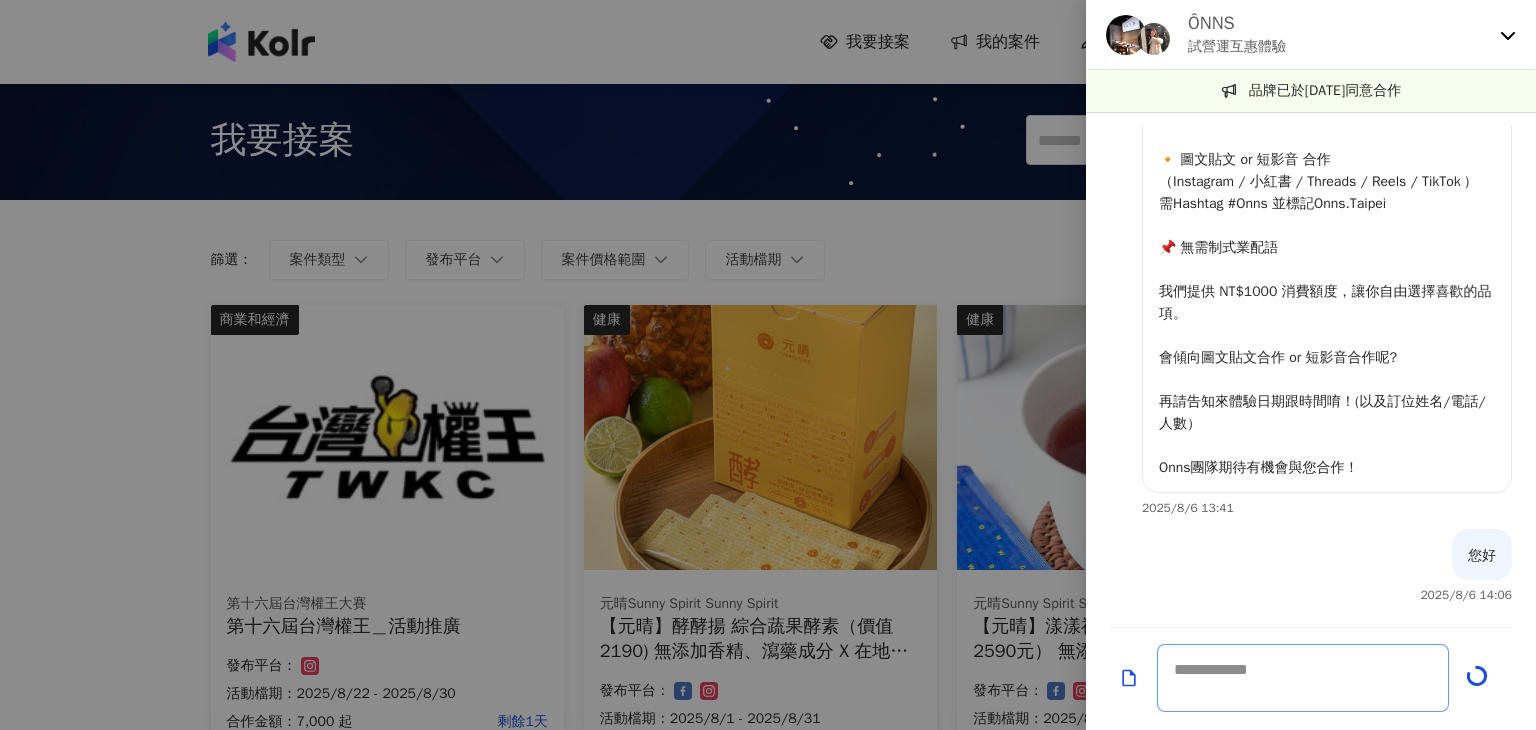 scroll, scrollTop: 260, scrollLeft: 0, axis: vertical 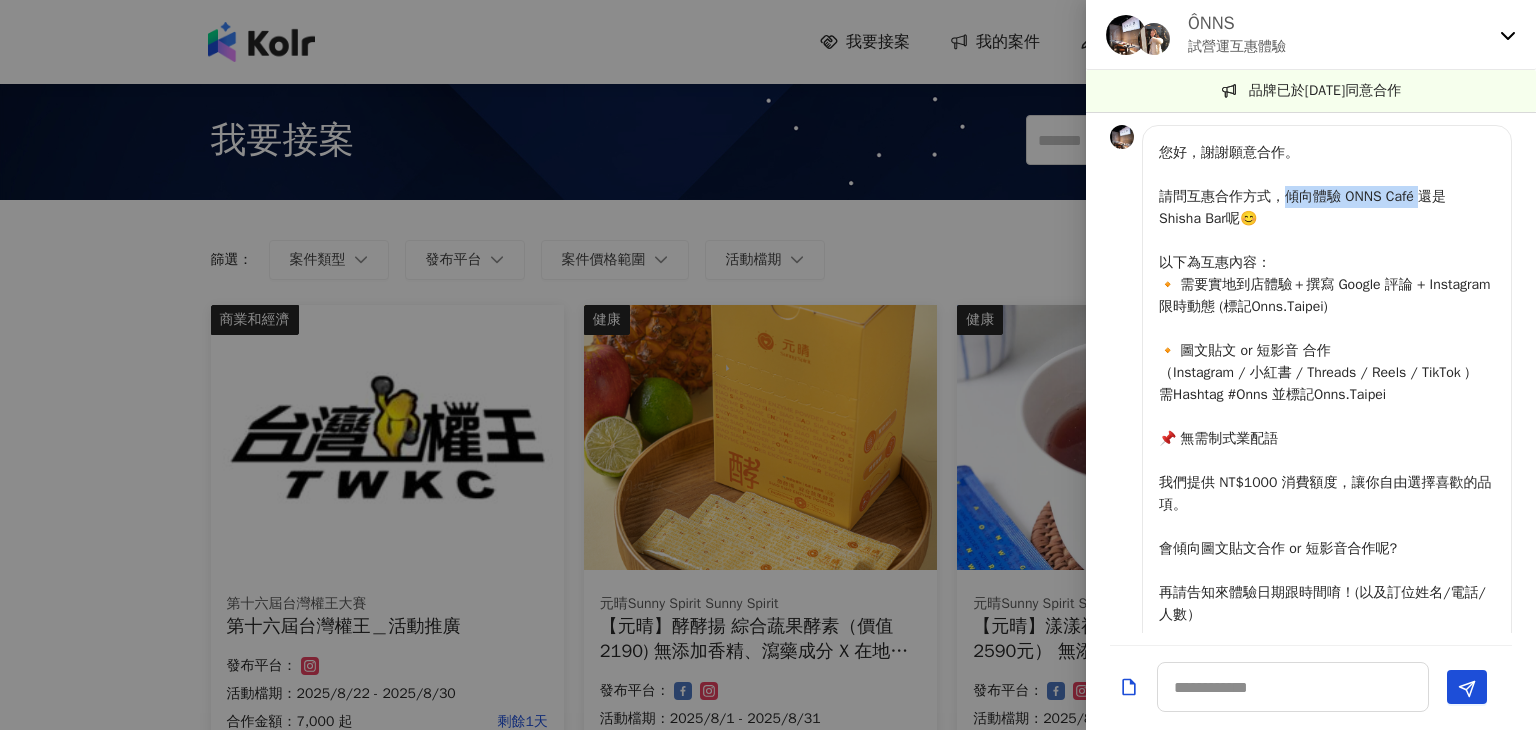 drag, startPoint x: 1286, startPoint y: 197, endPoint x: 1424, endPoint y: 196, distance: 138.00362 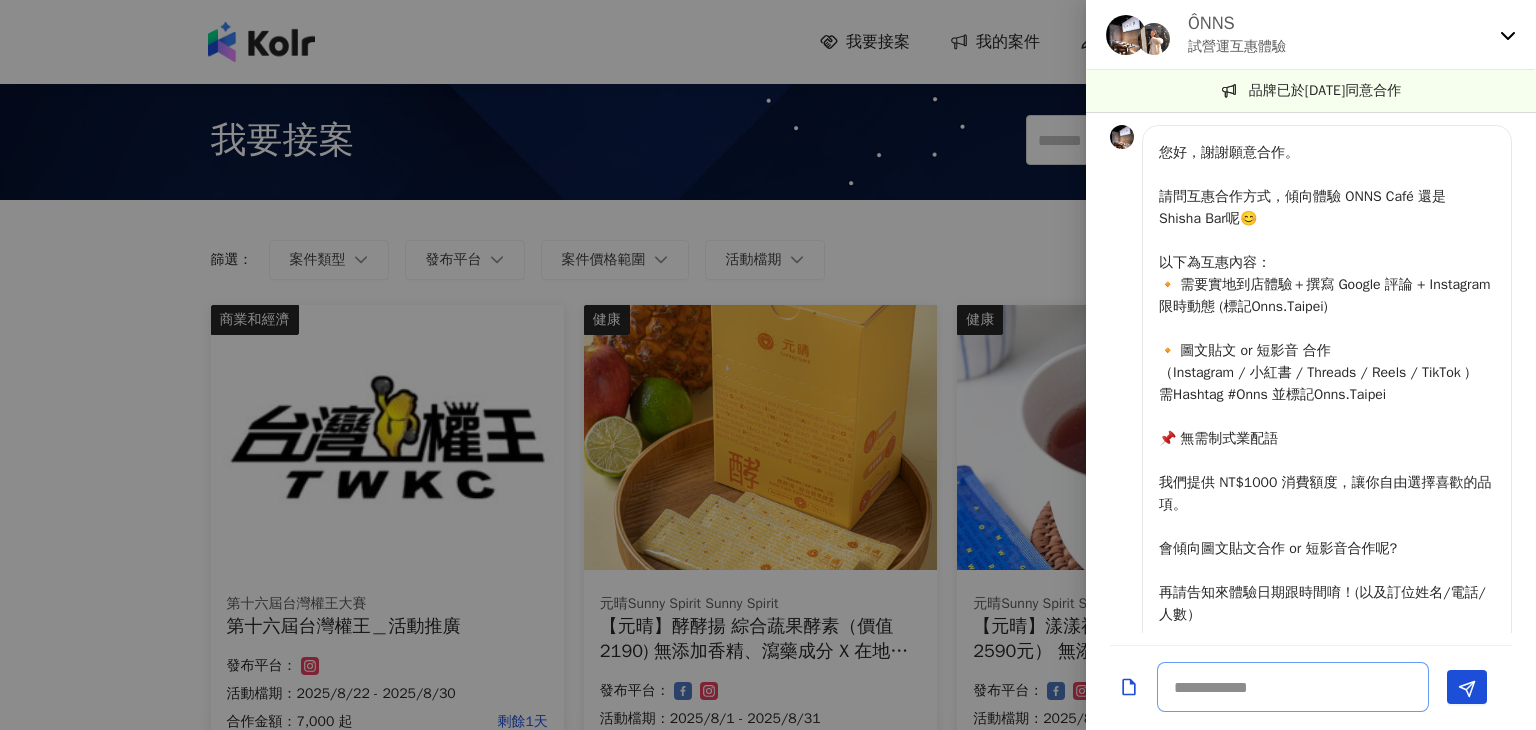 paste on "**********" 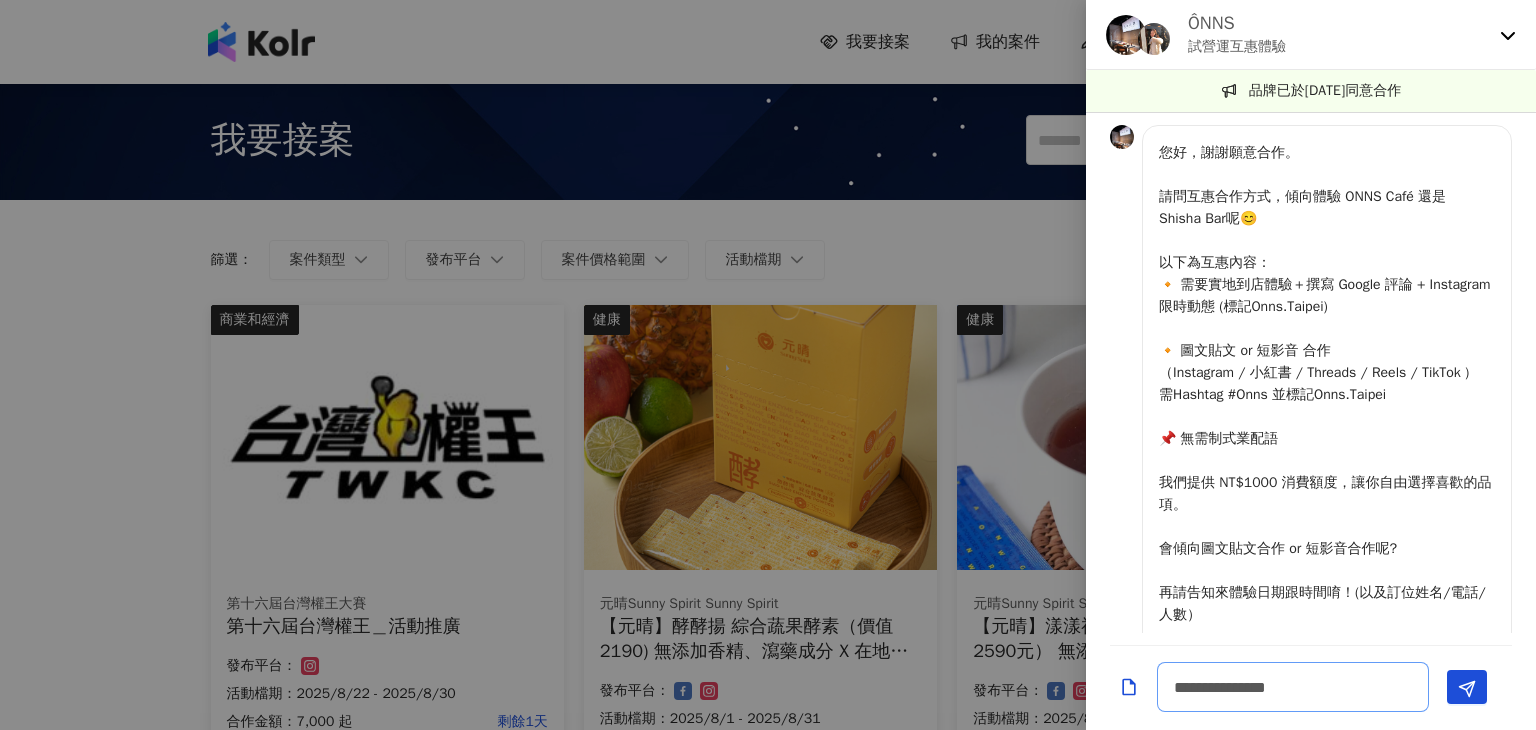 click on "**********" at bounding box center [1293, 687] 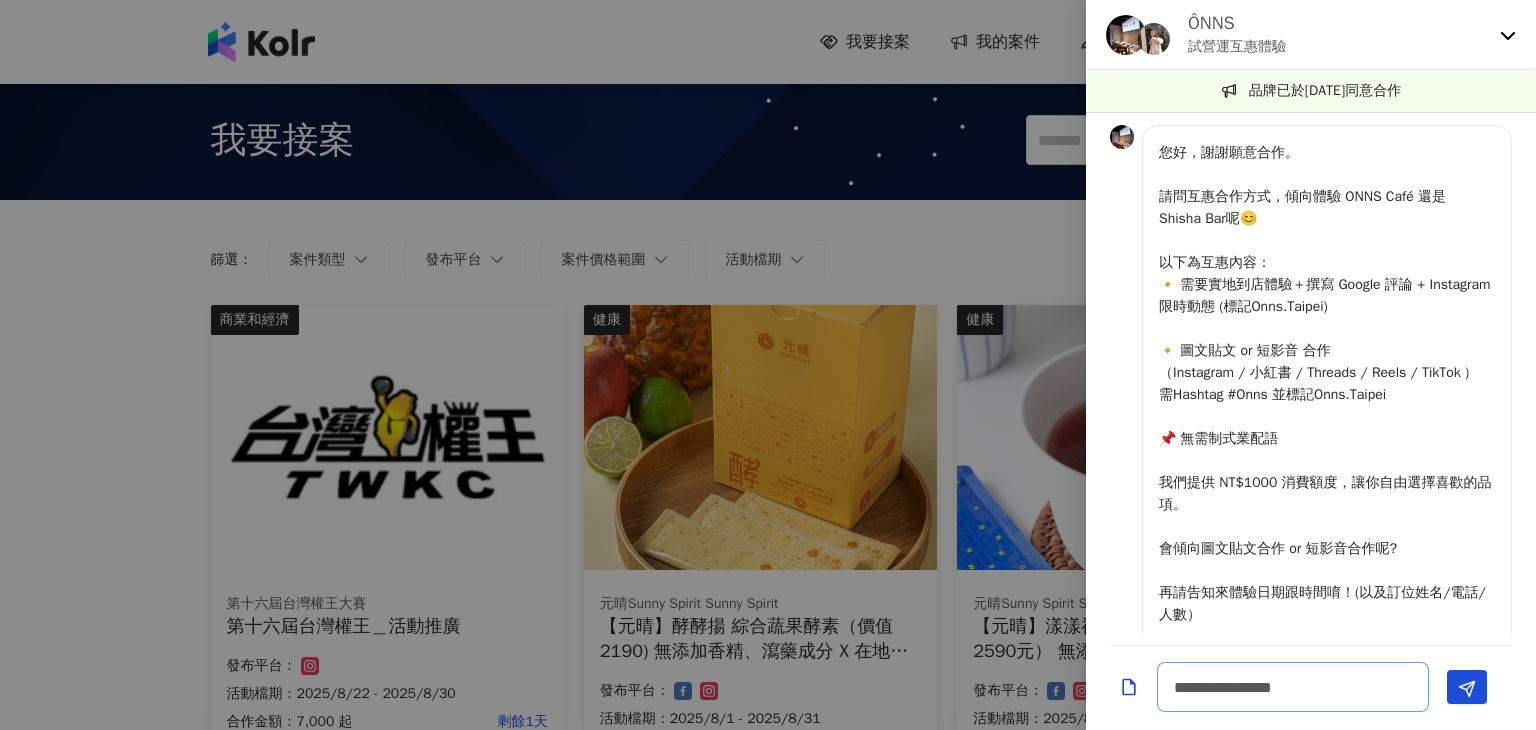 type on "**********" 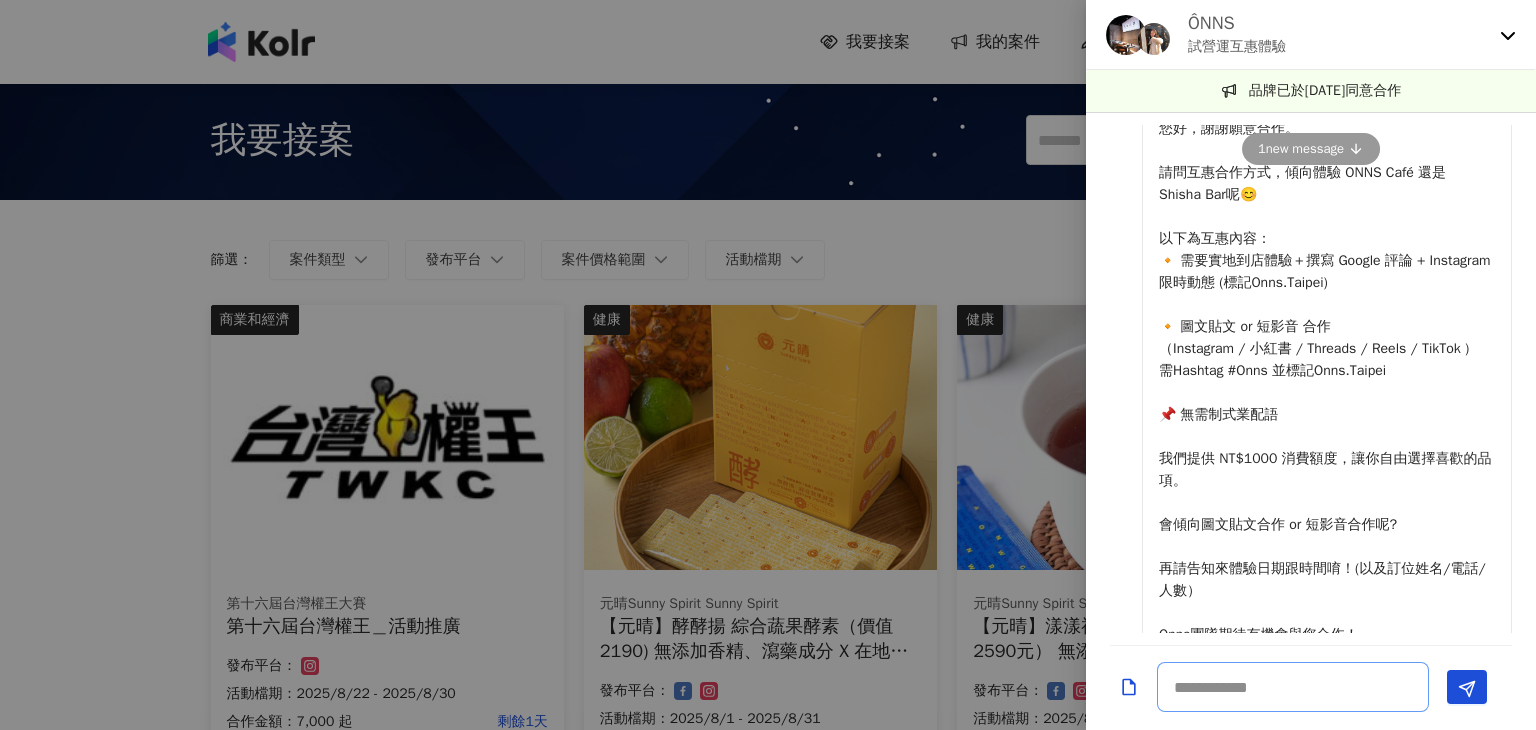 scroll, scrollTop: 0, scrollLeft: 0, axis: both 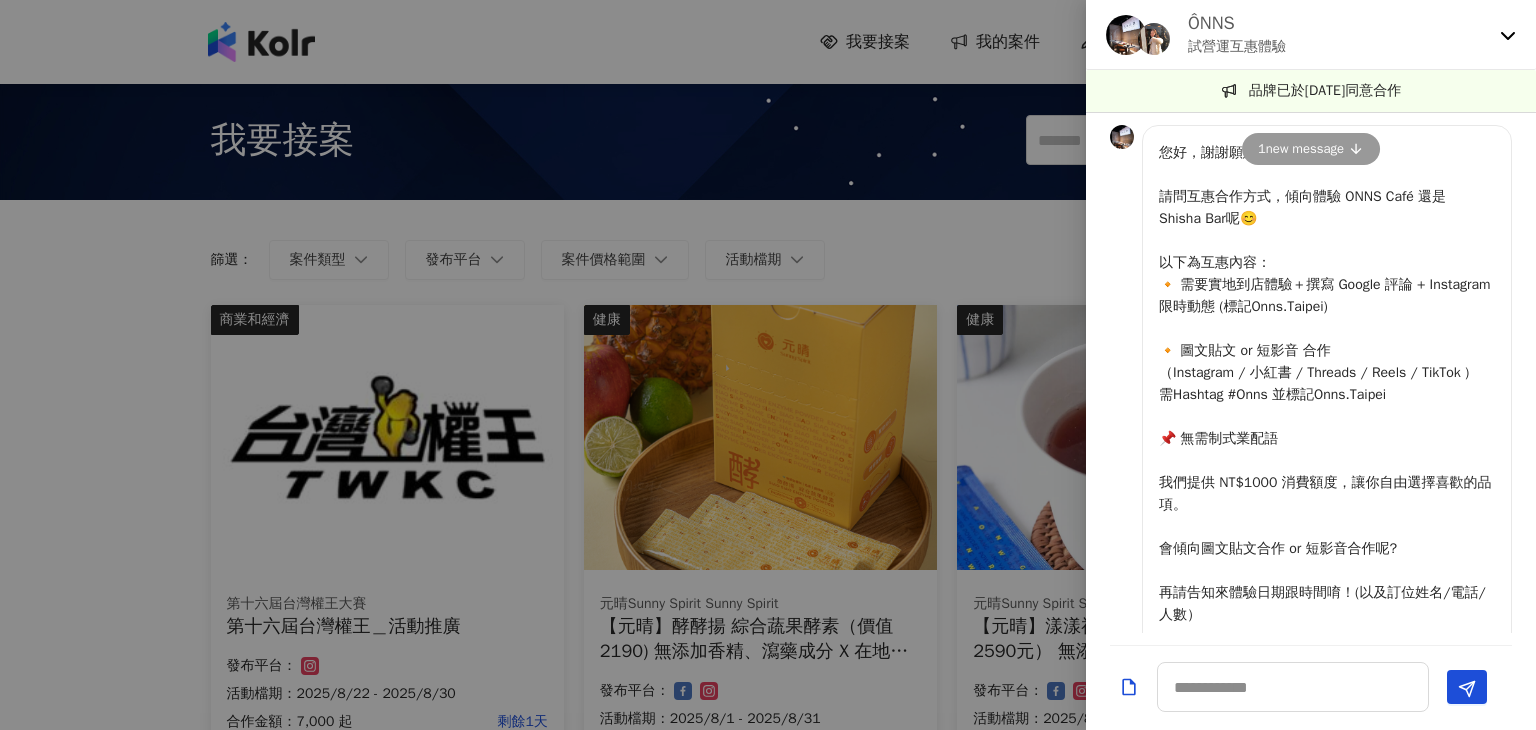 click on "試營運互惠體驗" at bounding box center (1237, 47) 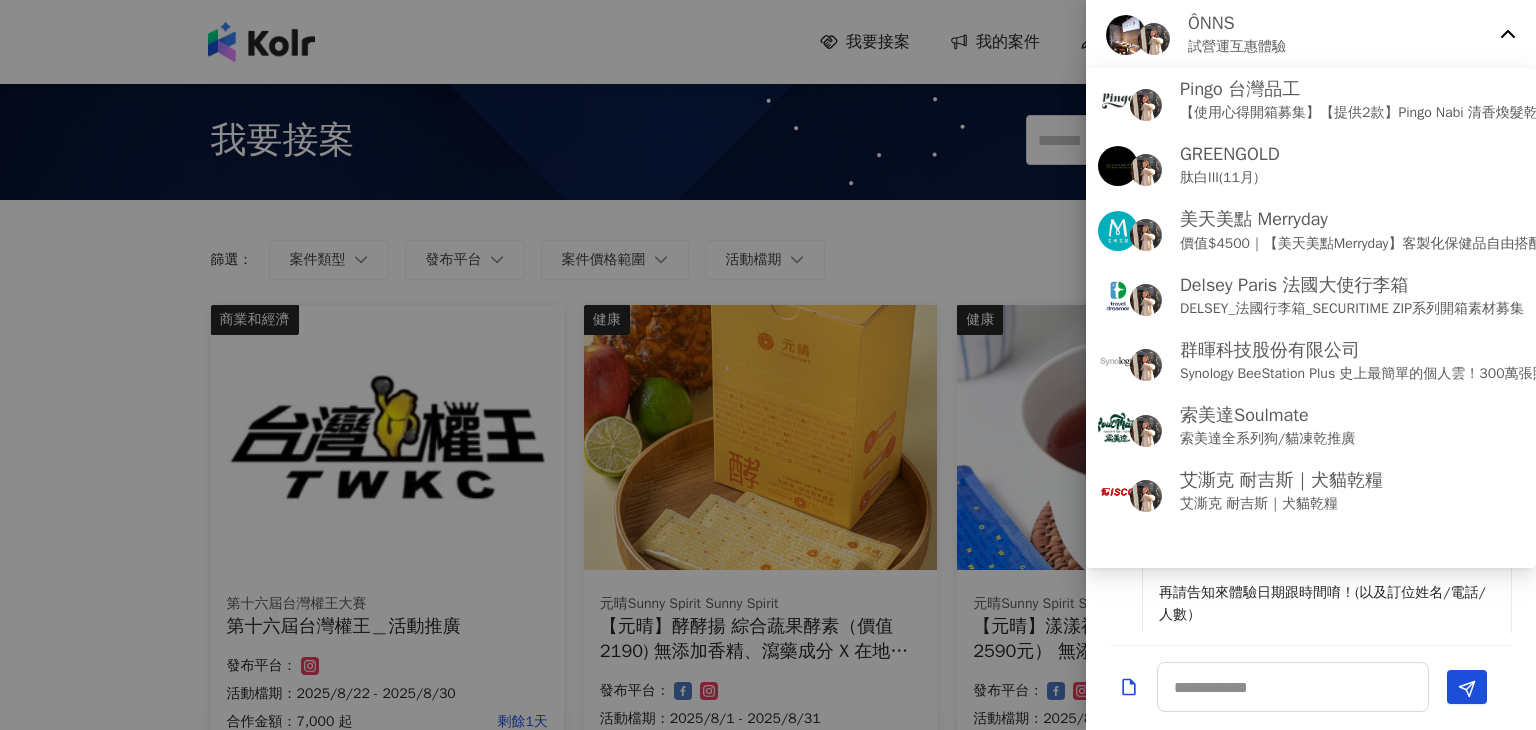 click at bounding box center (1126, 35) 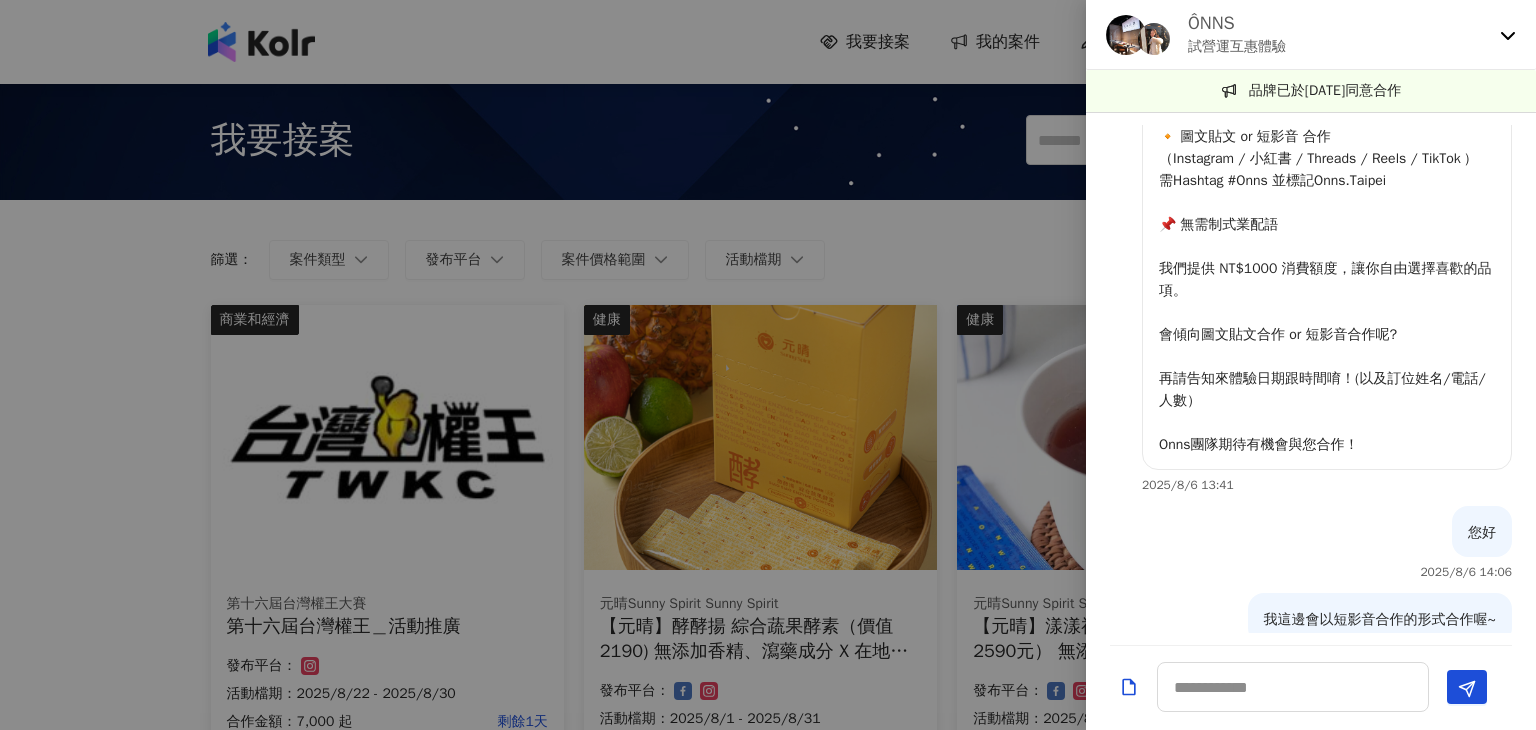 scroll, scrollTop: 215, scrollLeft: 0, axis: vertical 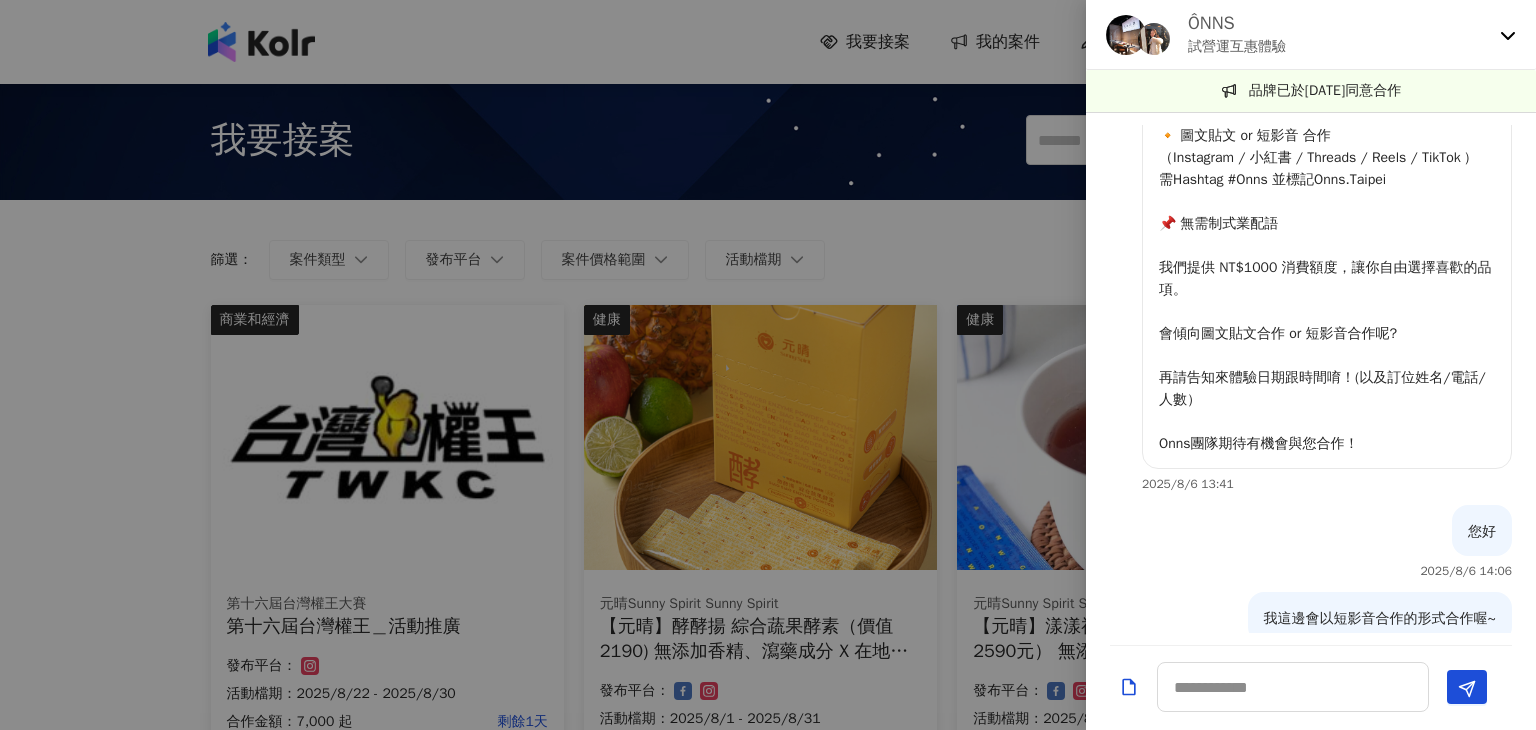 click 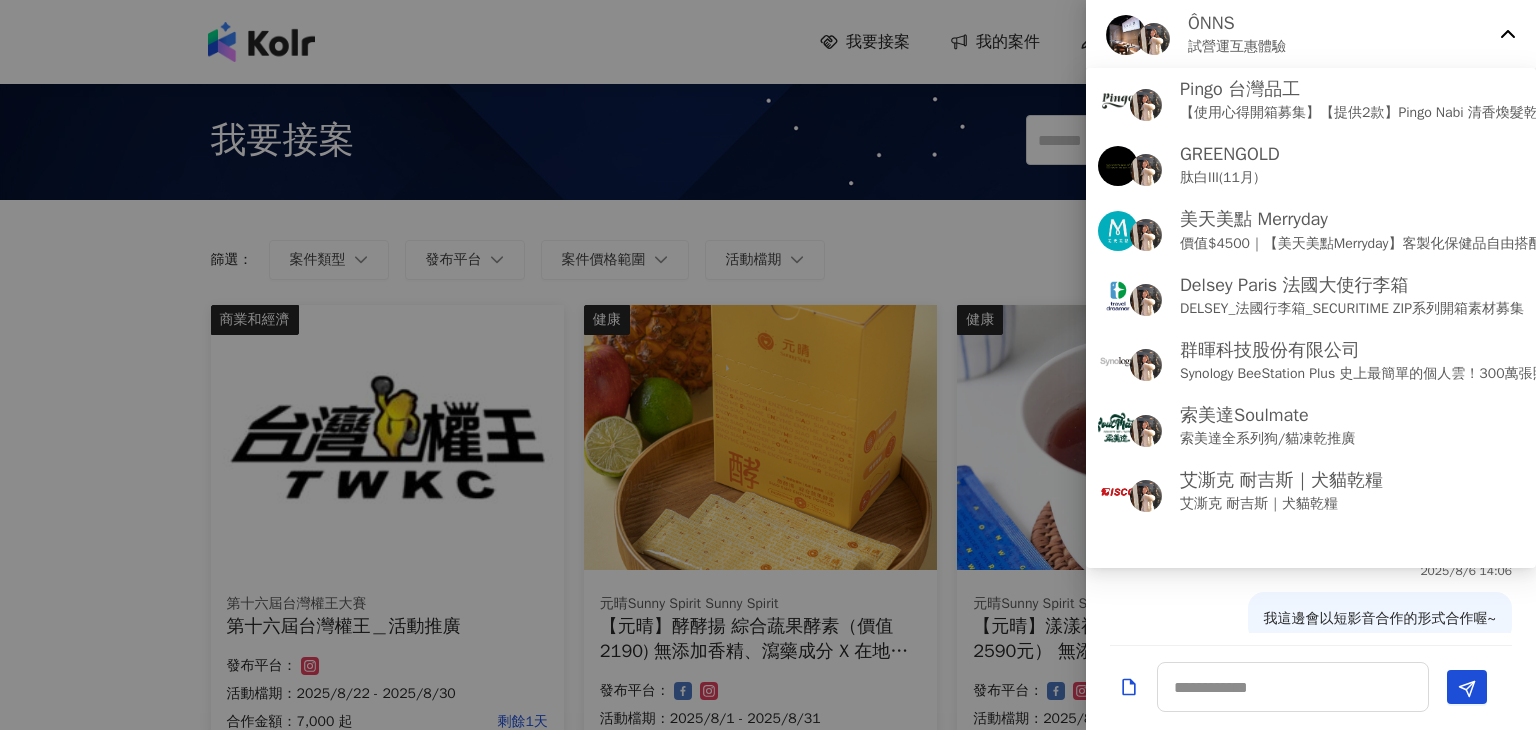 click 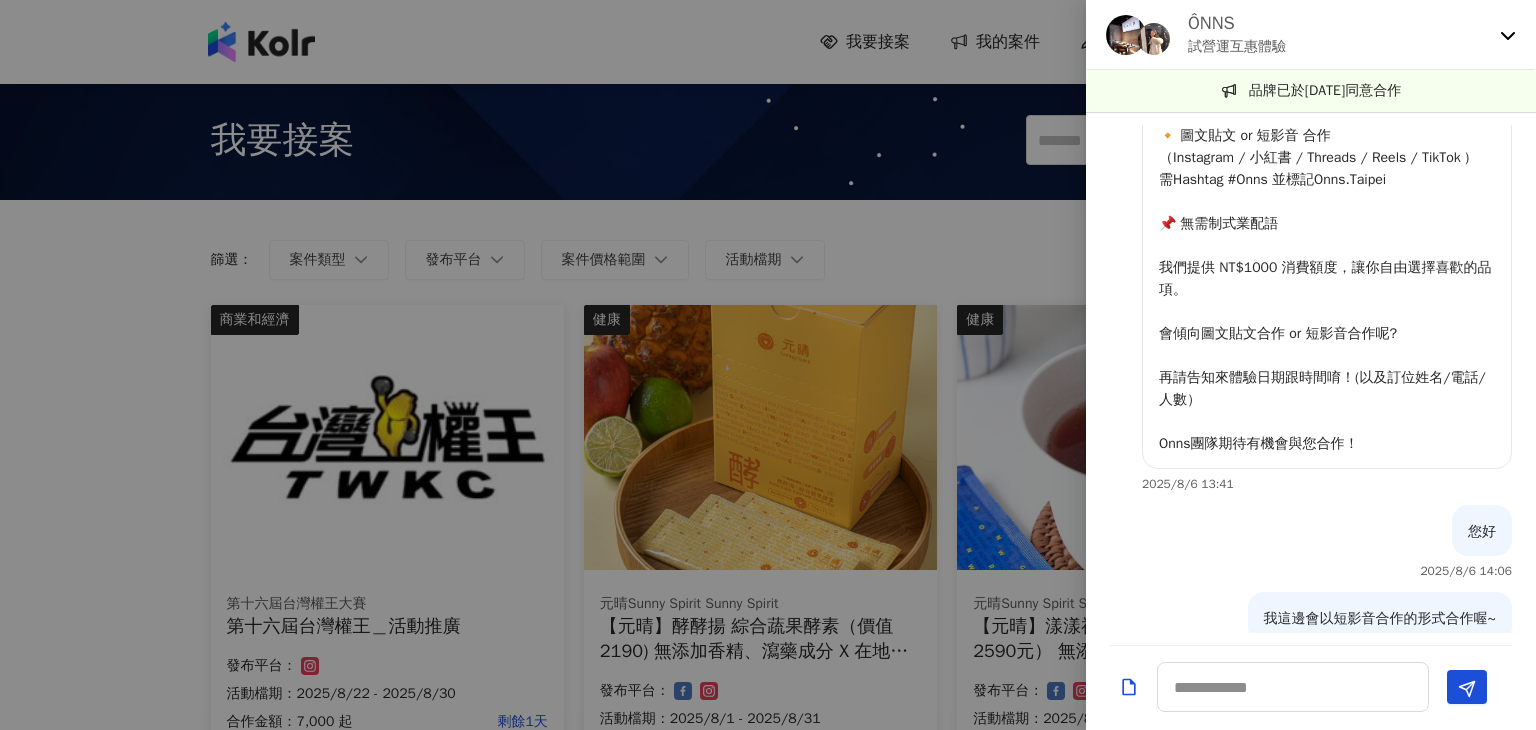 scroll, scrollTop: 348, scrollLeft: 0, axis: vertical 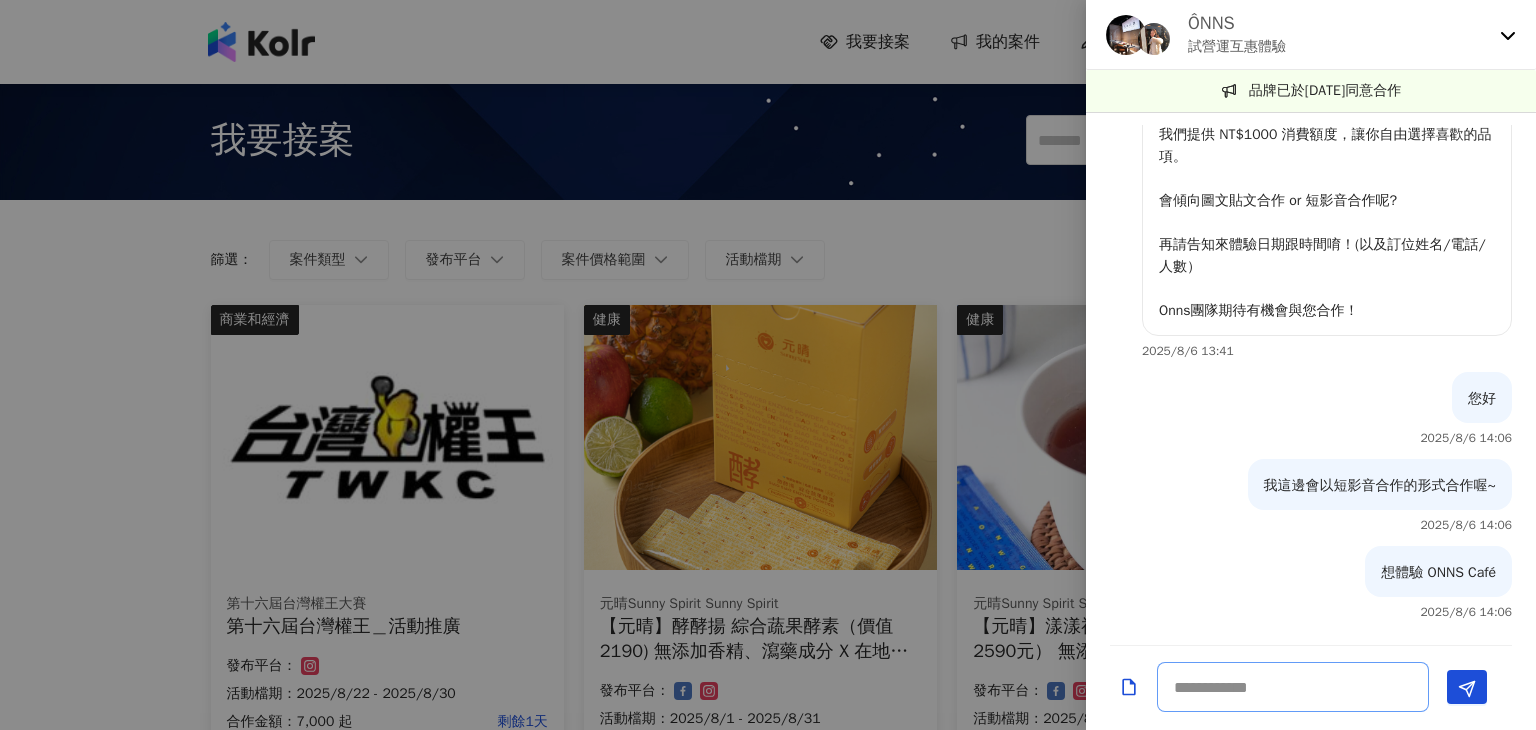 click at bounding box center (1293, 687) 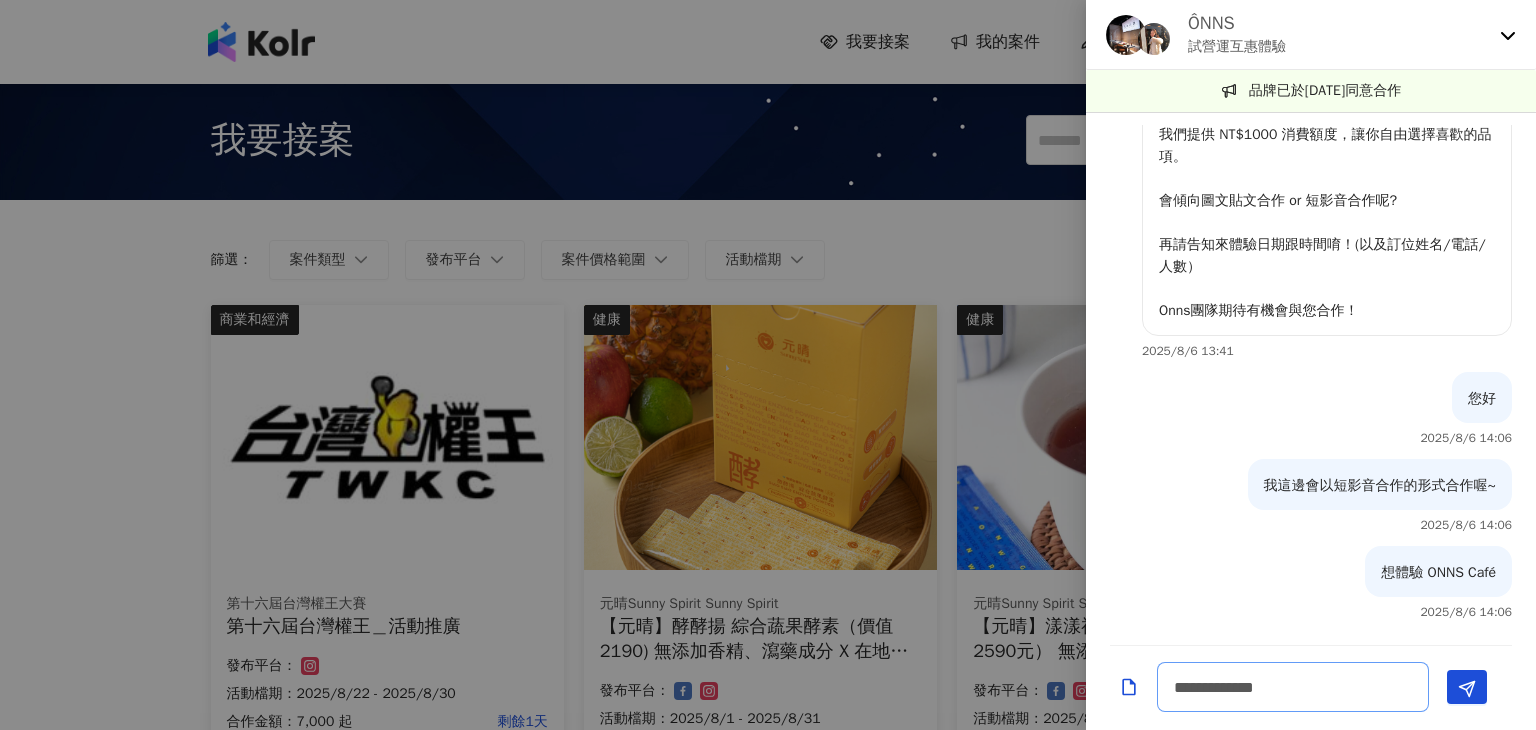 scroll, scrollTop: 348, scrollLeft: 0, axis: vertical 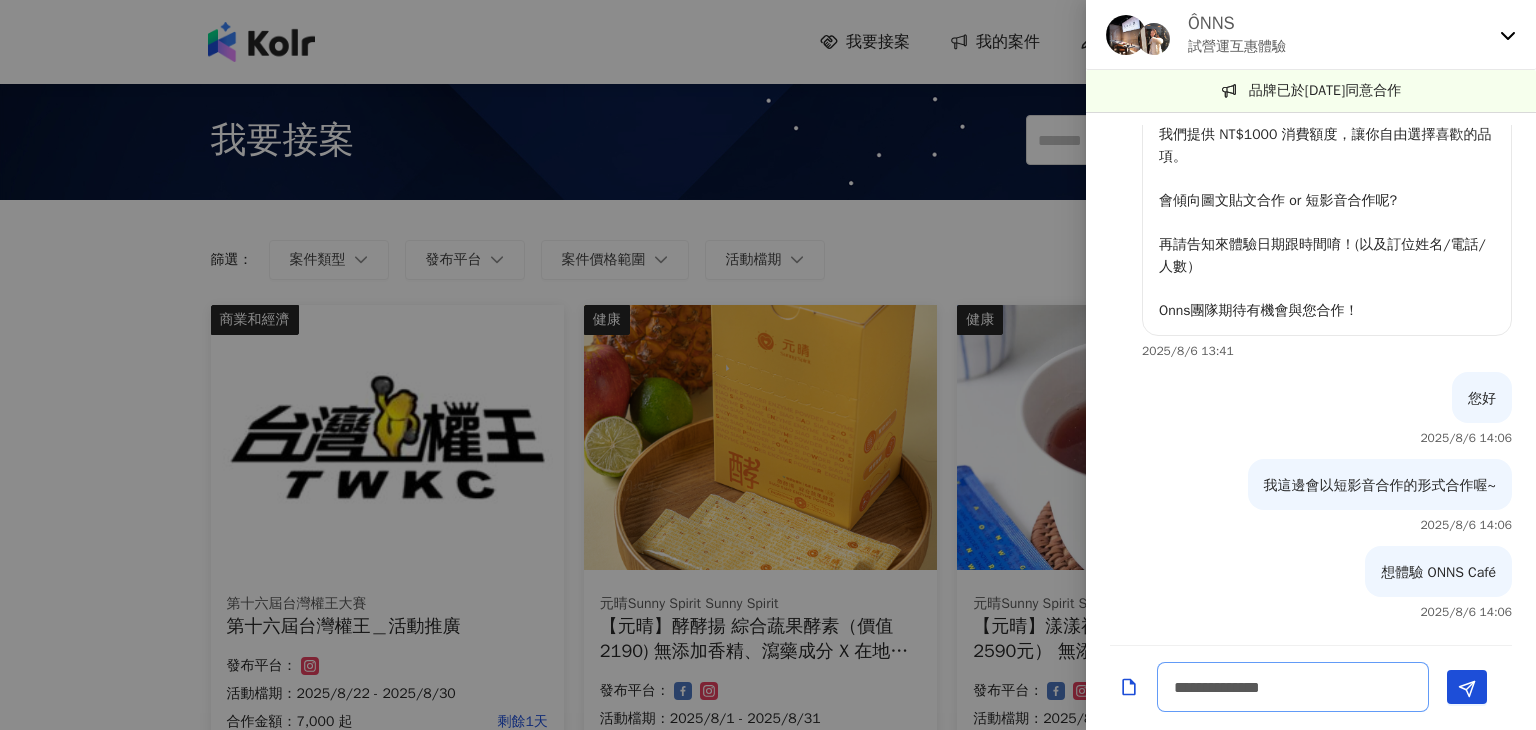 type on "**********" 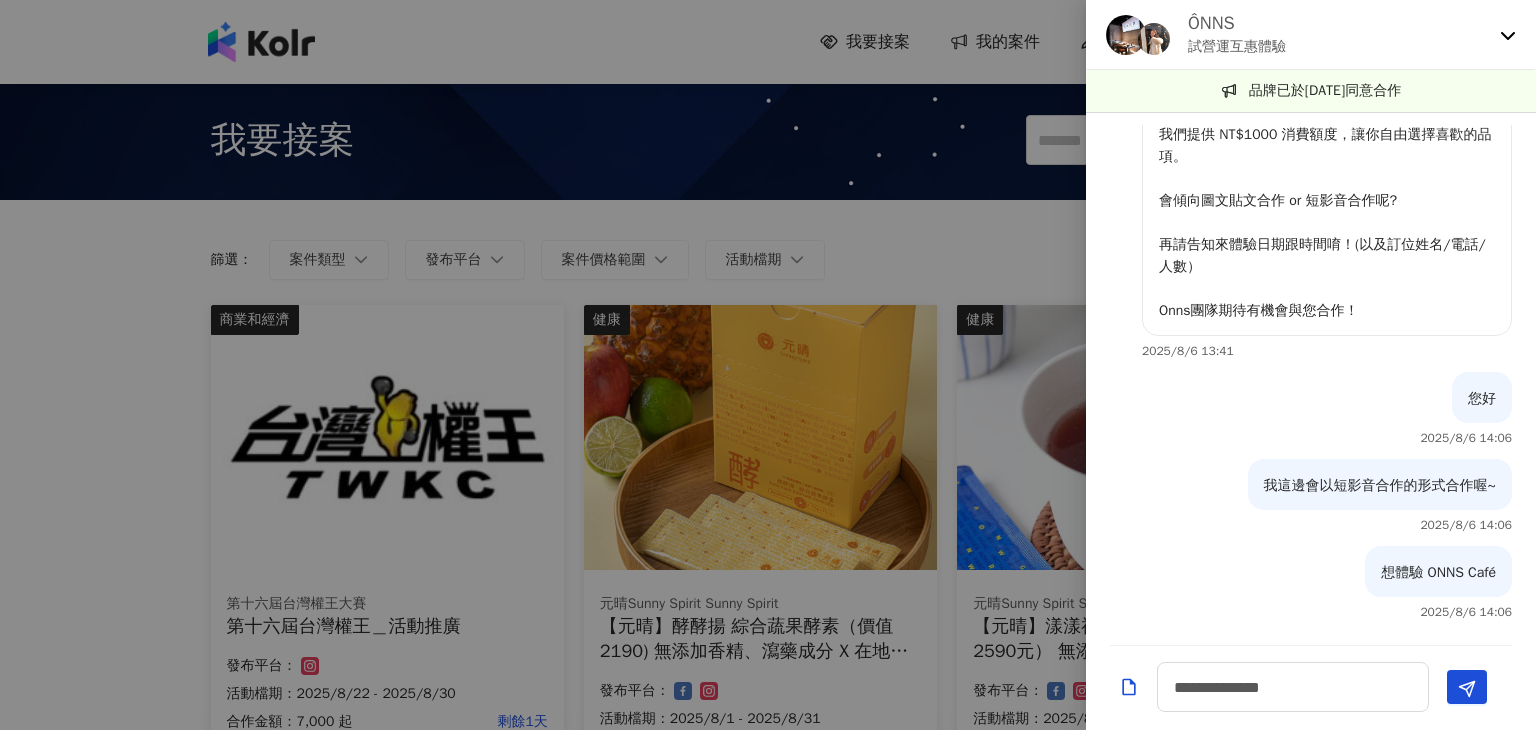 click at bounding box center (768, 365) 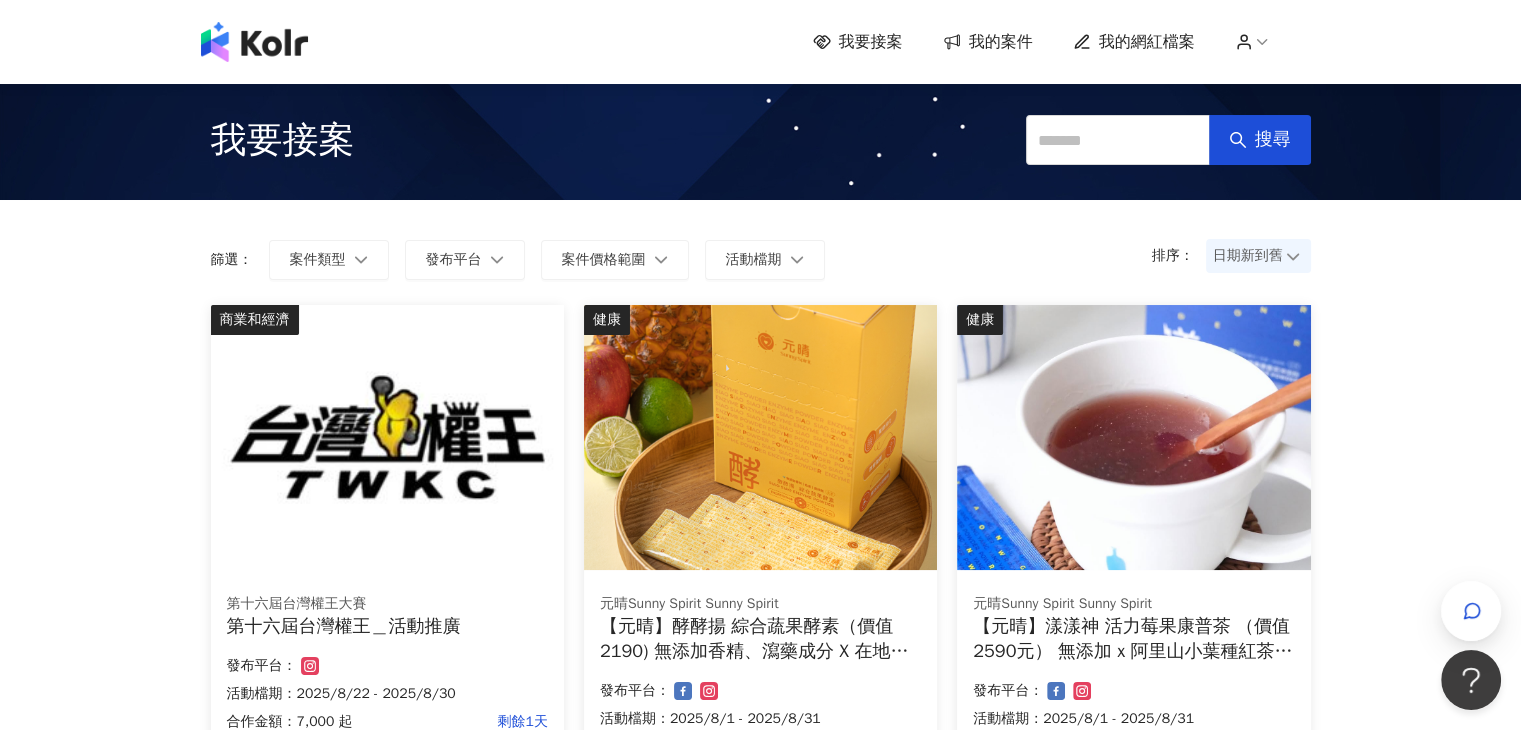 click on "我的案件" at bounding box center [1001, 42] 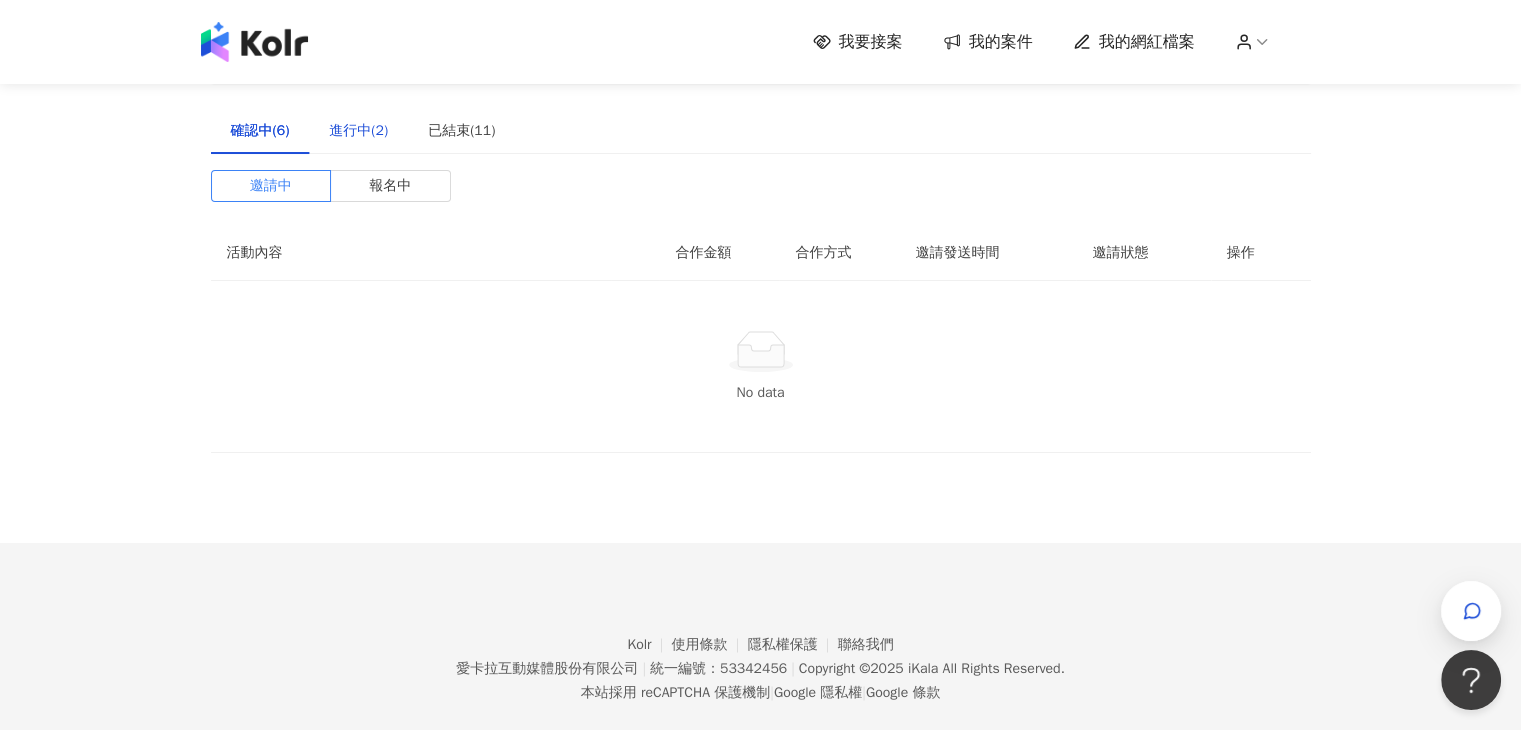 click on "進行中(2)" at bounding box center [358, 131] 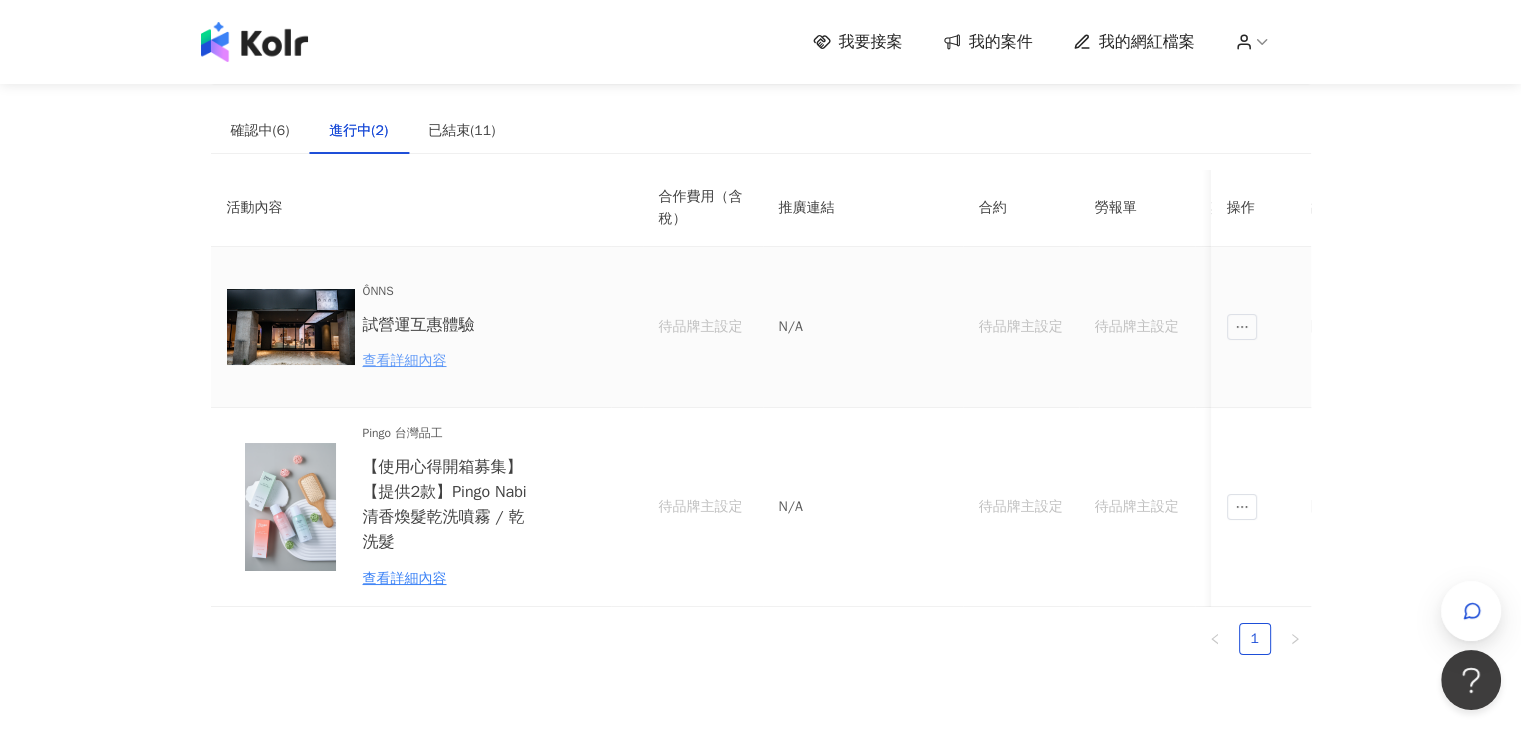 click on "查看詳細內容" at bounding box center (450, 361) 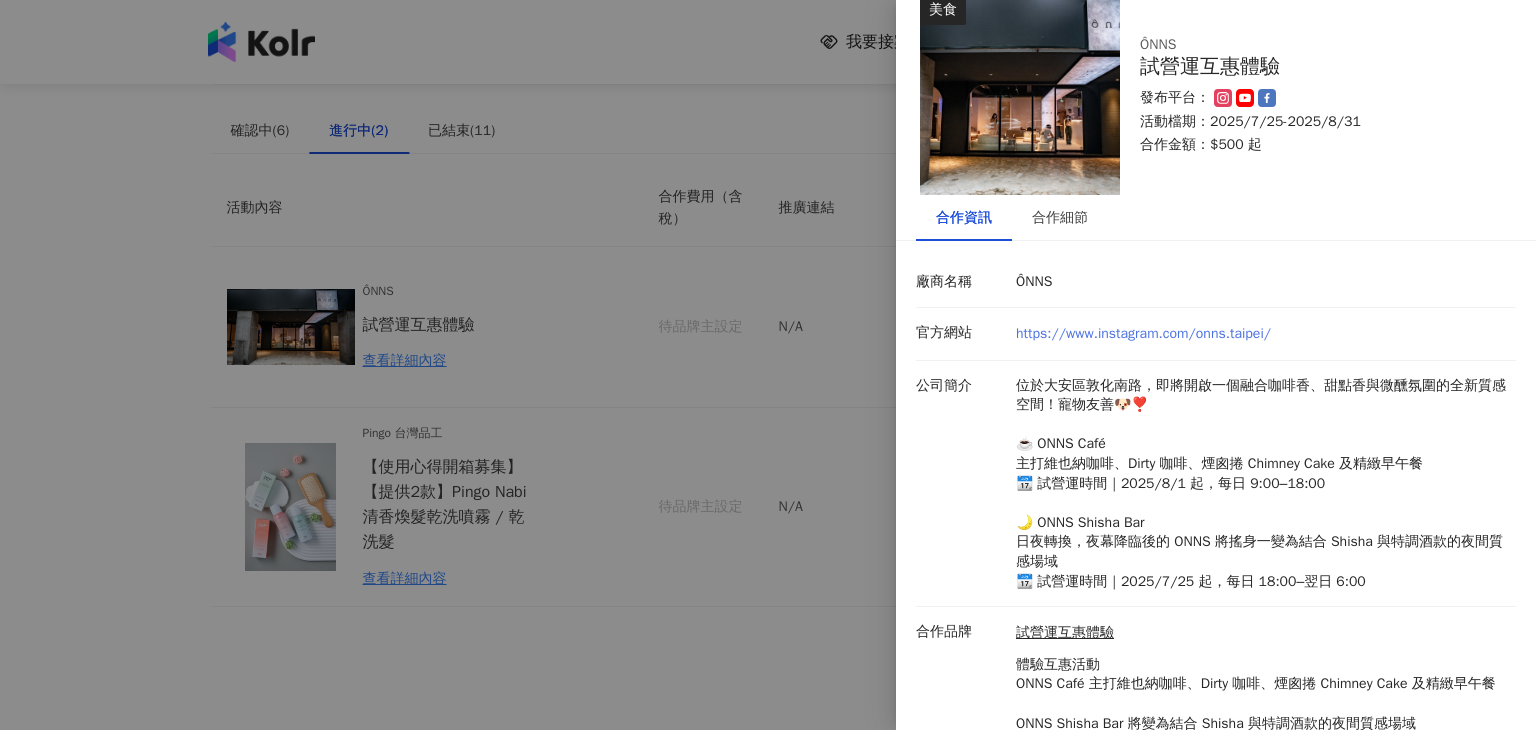 scroll, scrollTop: 28, scrollLeft: 0, axis: vertical 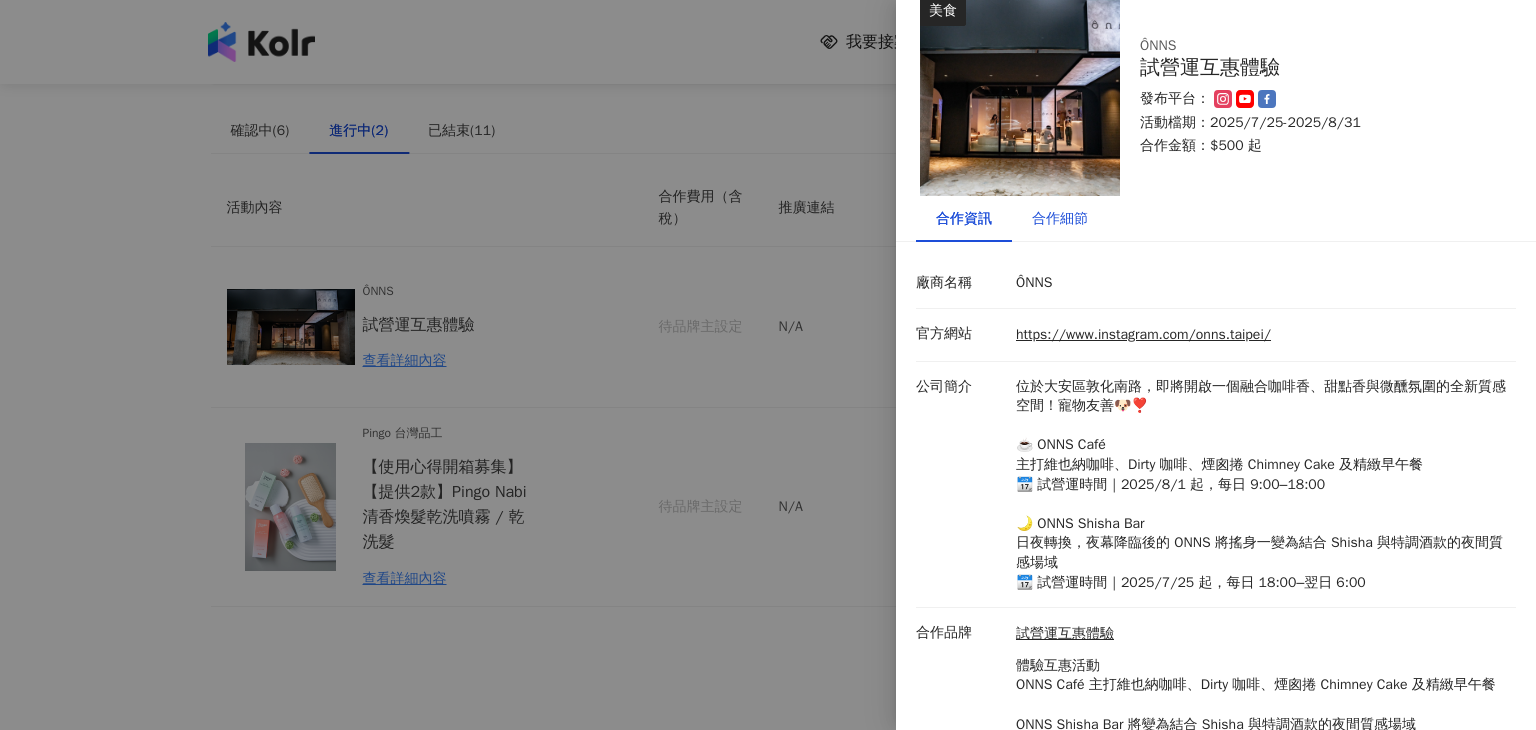 click on "合作細節" at bounding box center [1060, 219] 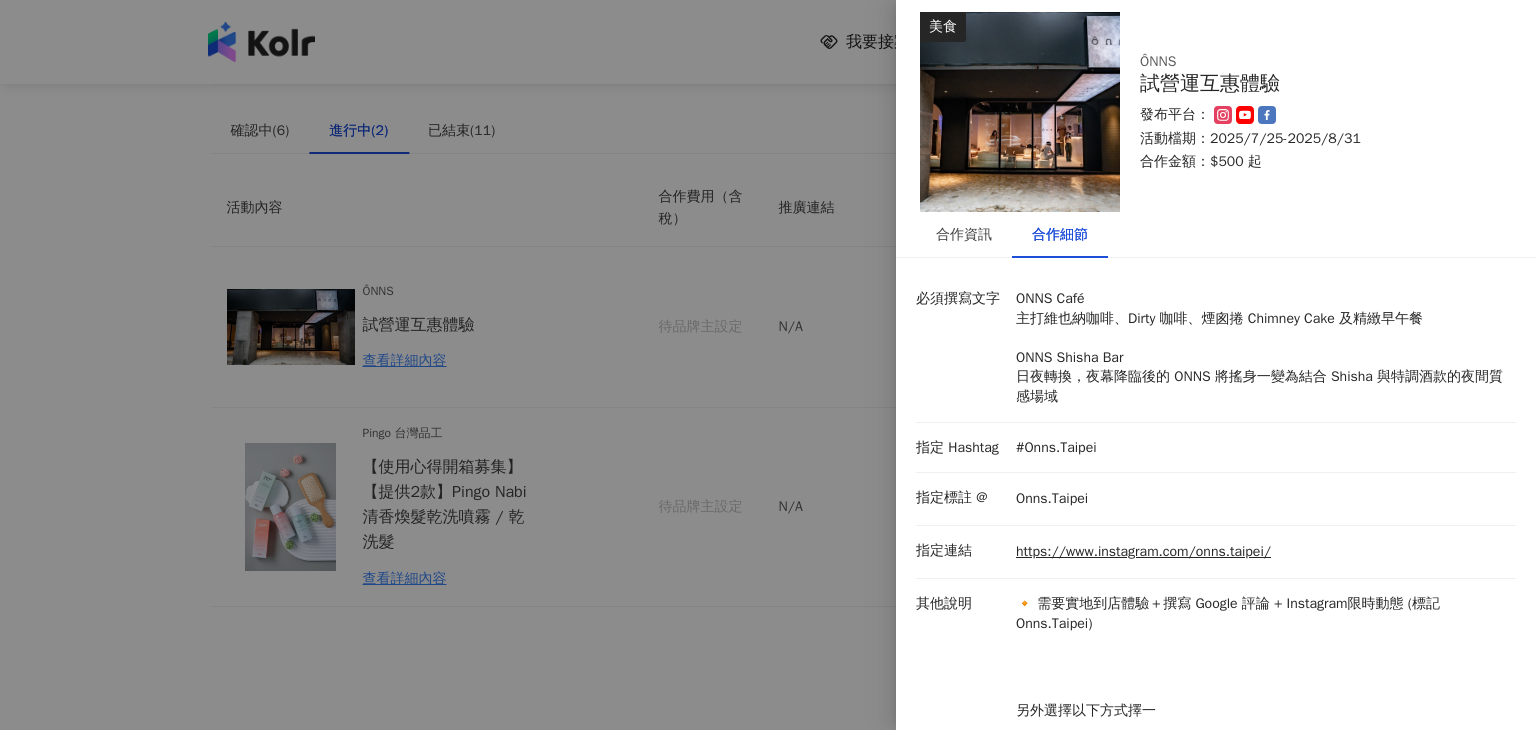 scroll, scrollTop: 11, scrollLeft: 0, axis: vertical 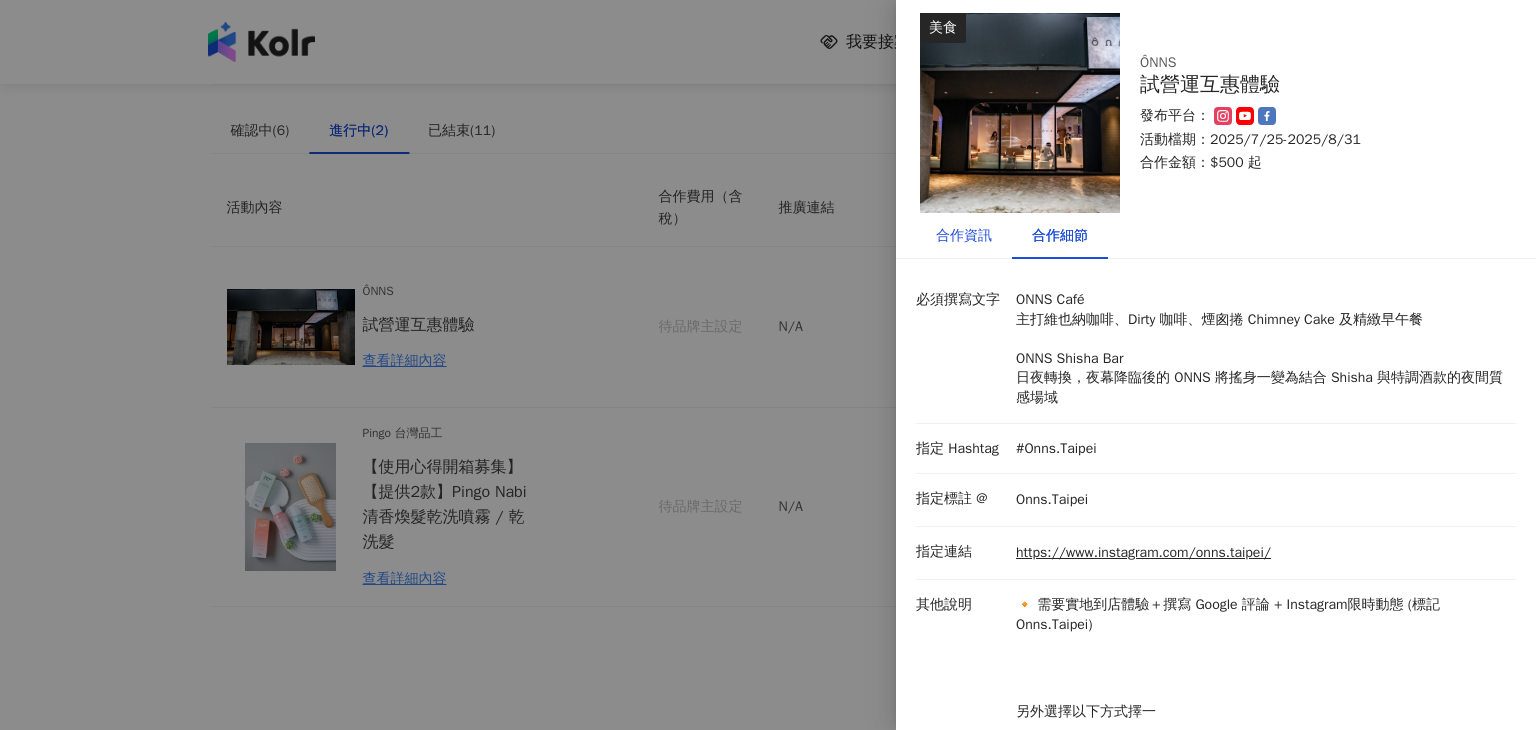 click on "合作資訊" at bounding box center (964, 236) 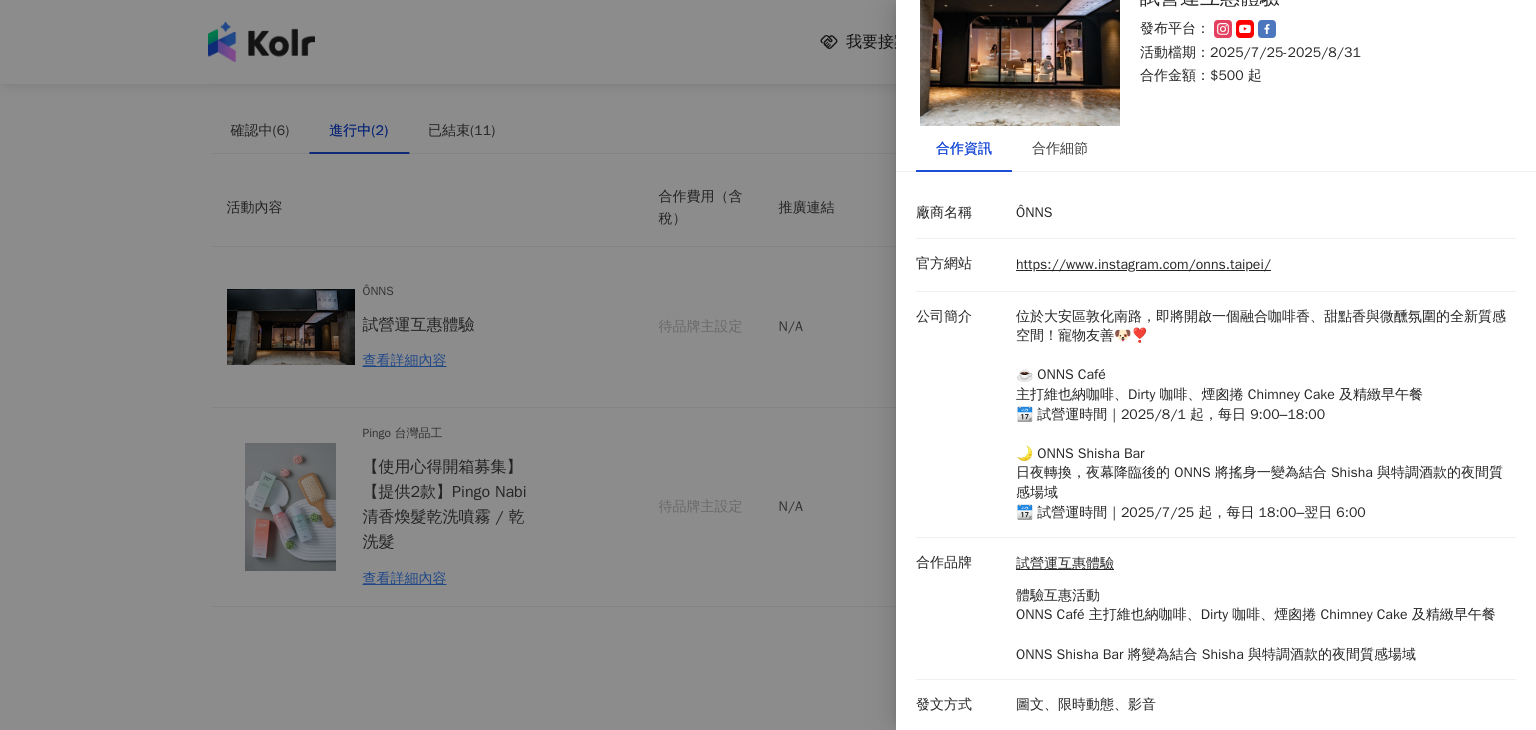 scroll, scrollTop: 0, scrollLeft: 0, axis: both 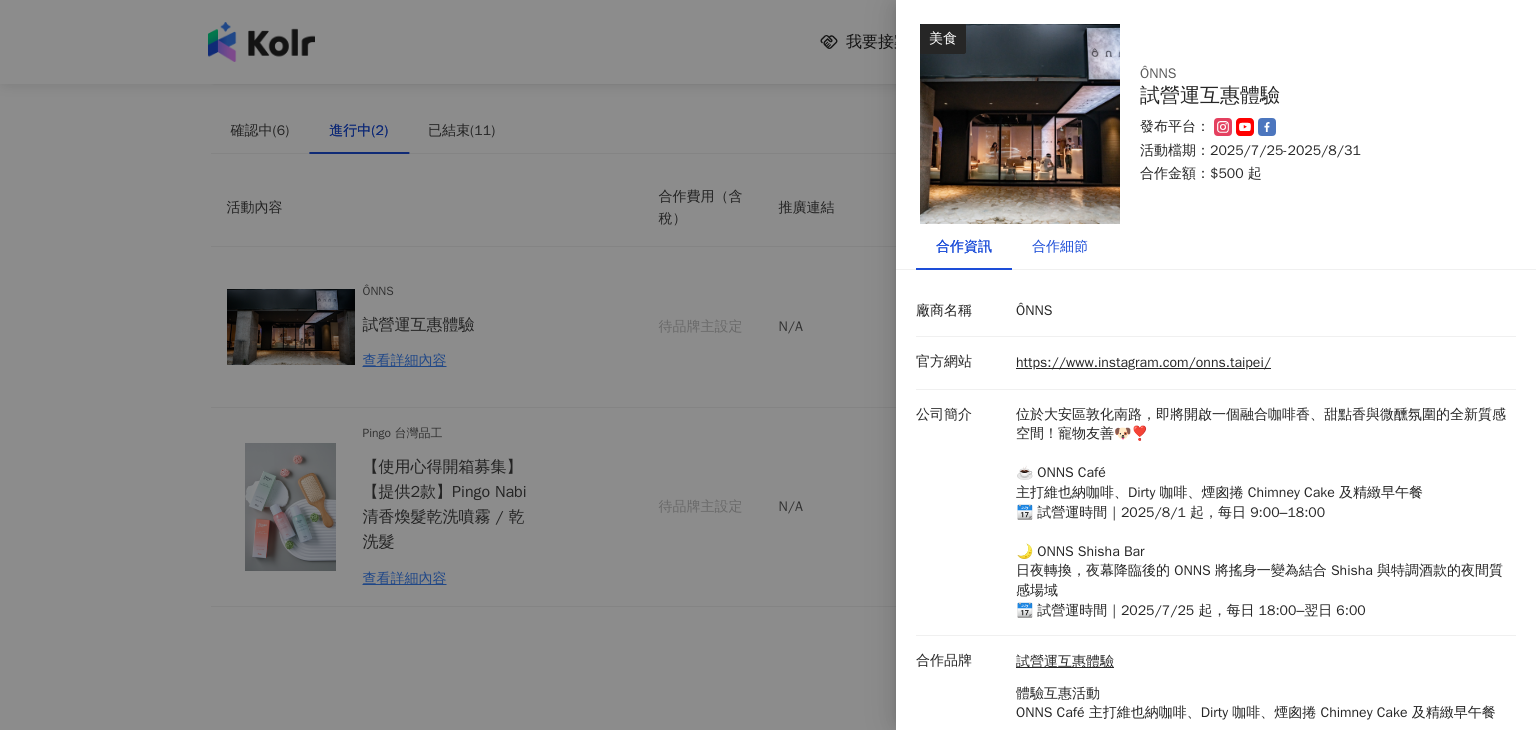 click on "合作細節" at bounding box center (1060, 247) 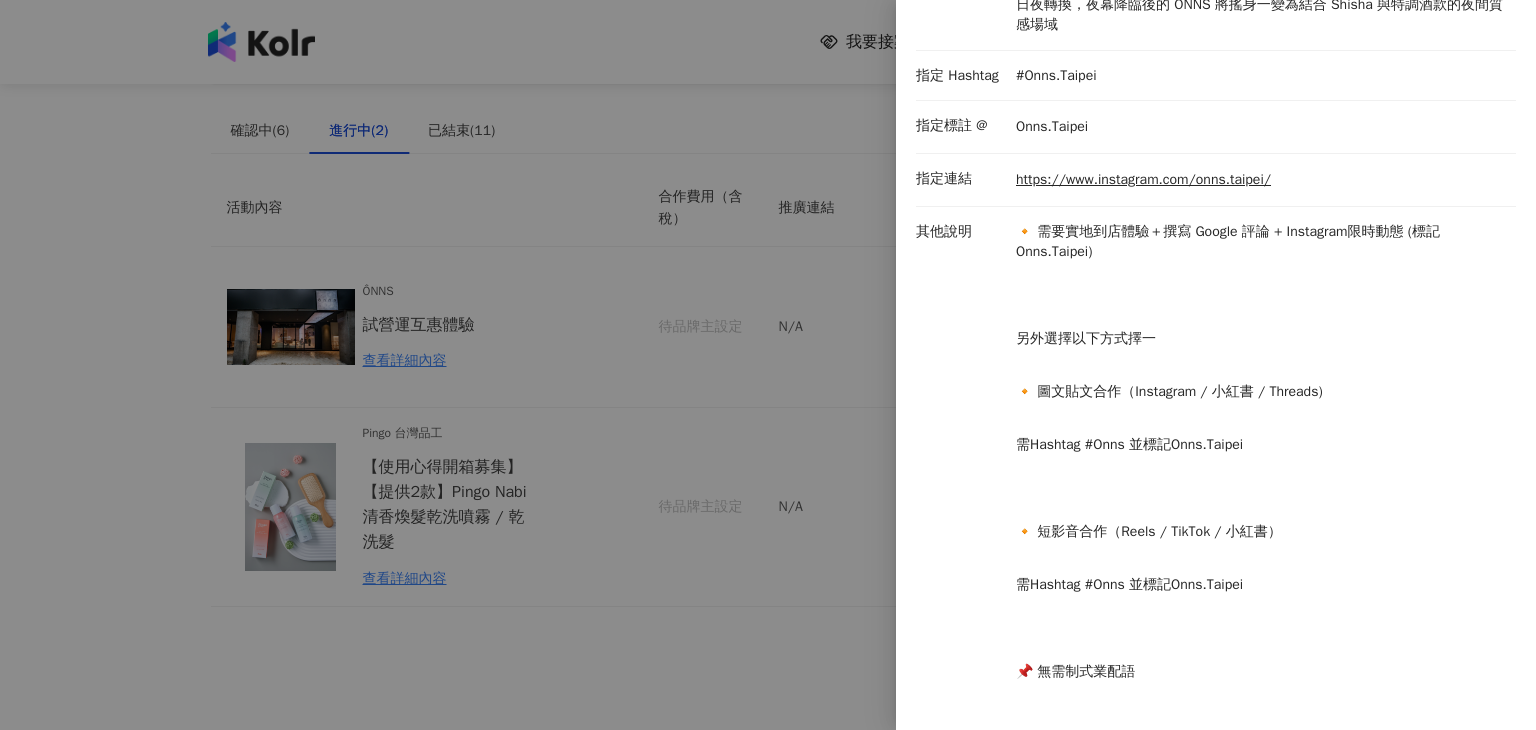 scroll, scrollTop: 0, scrollLeft: 0, axis: both 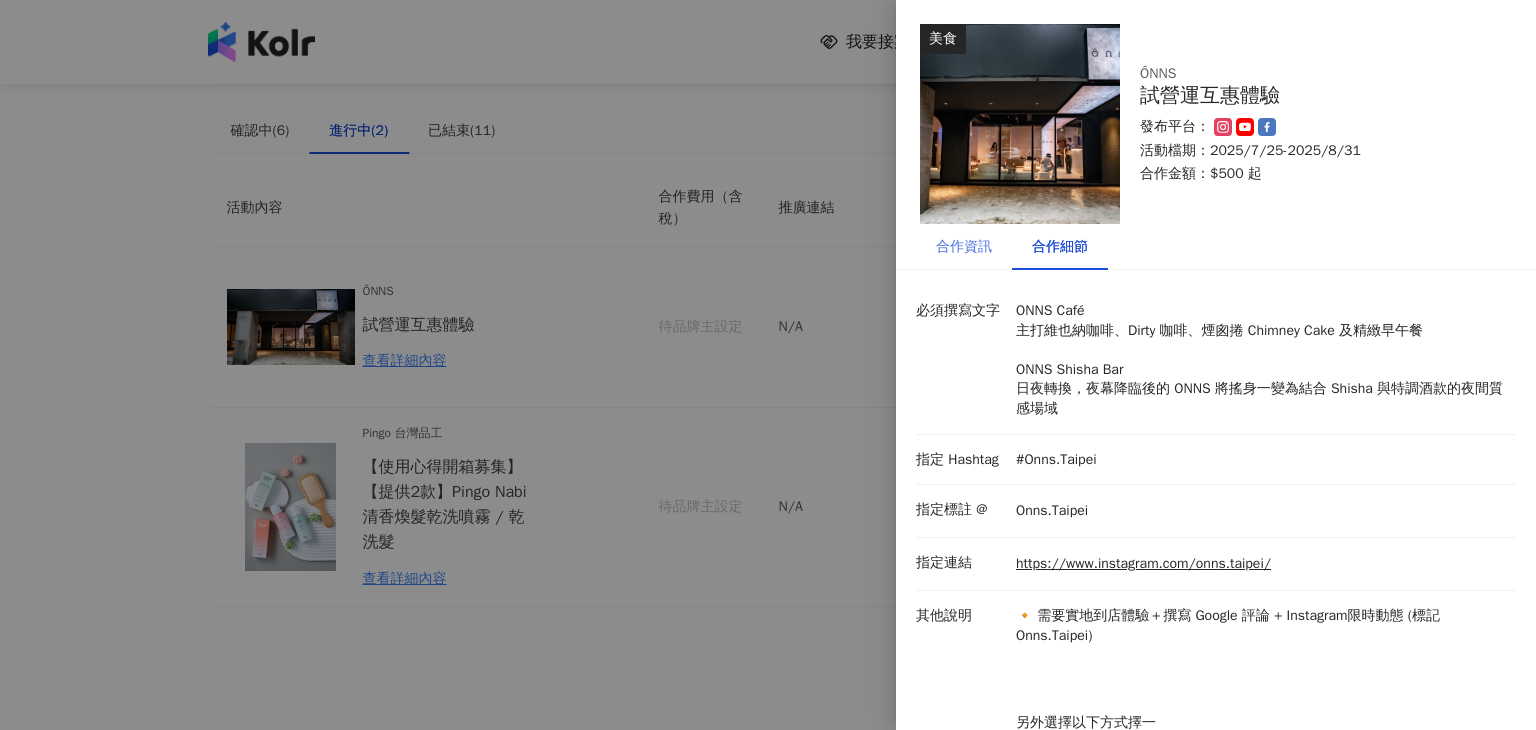 click on "合作資訊" at bounding box center [964, 247] 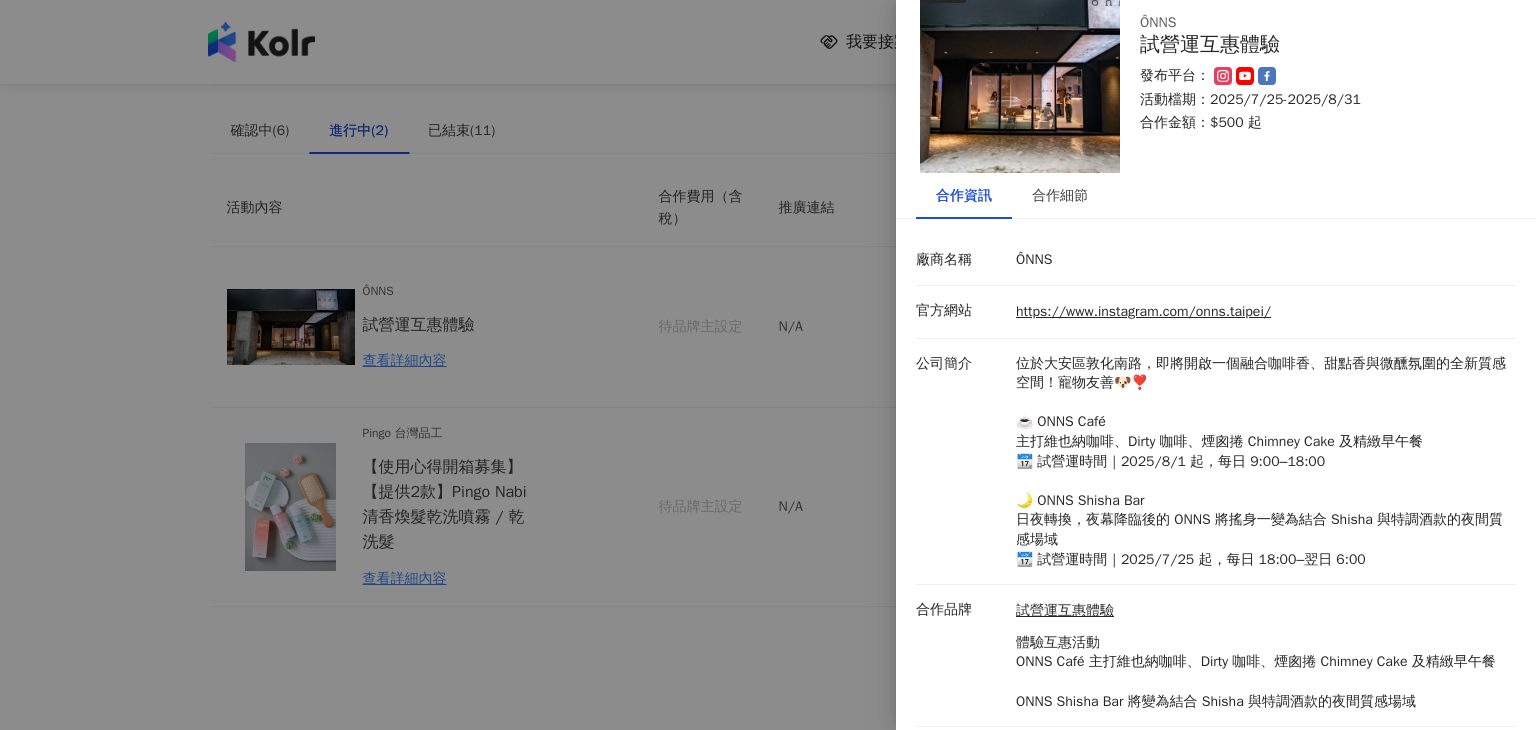 scroll, scrollTop: 117, scrollLeft: 0, axis: vertical 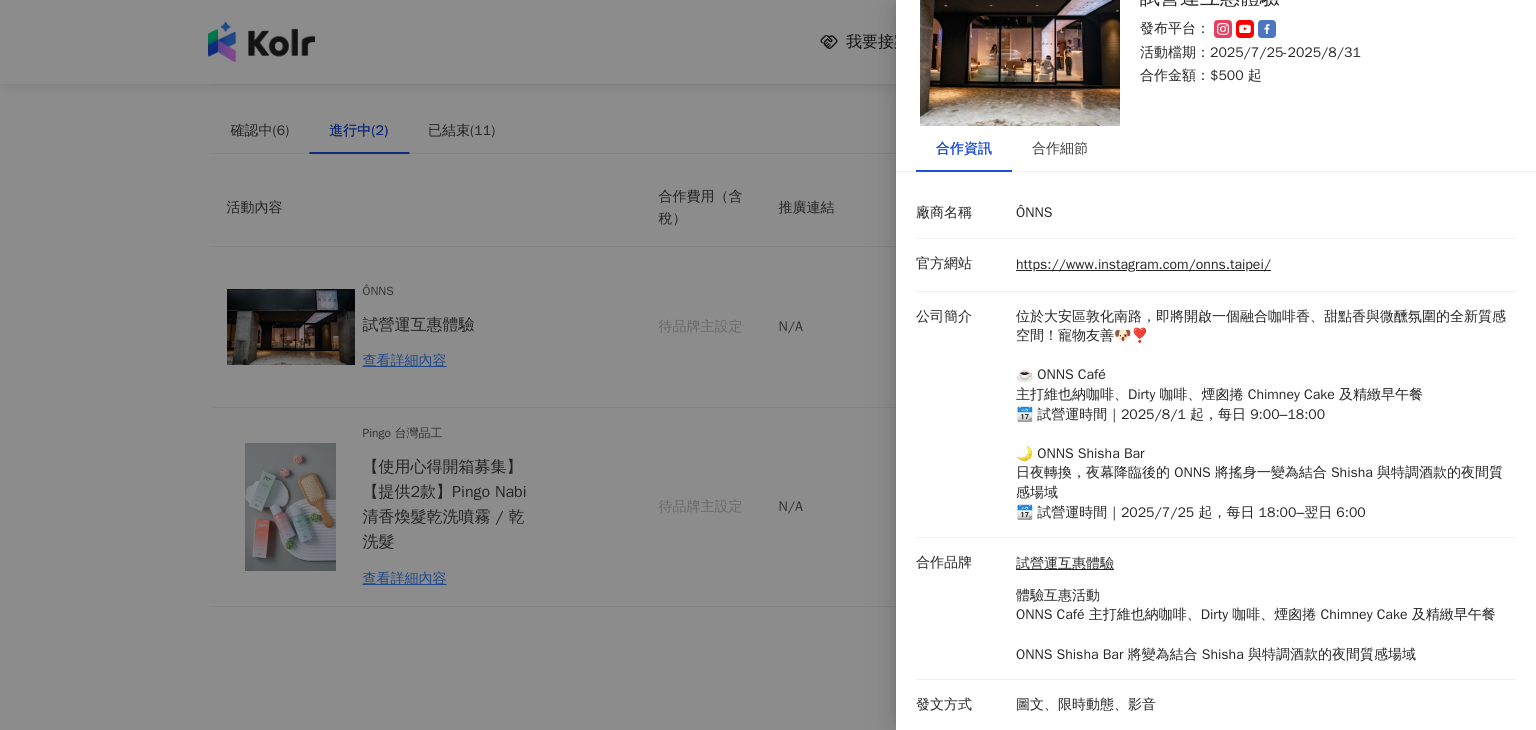 click at bounding box center [768, 365] 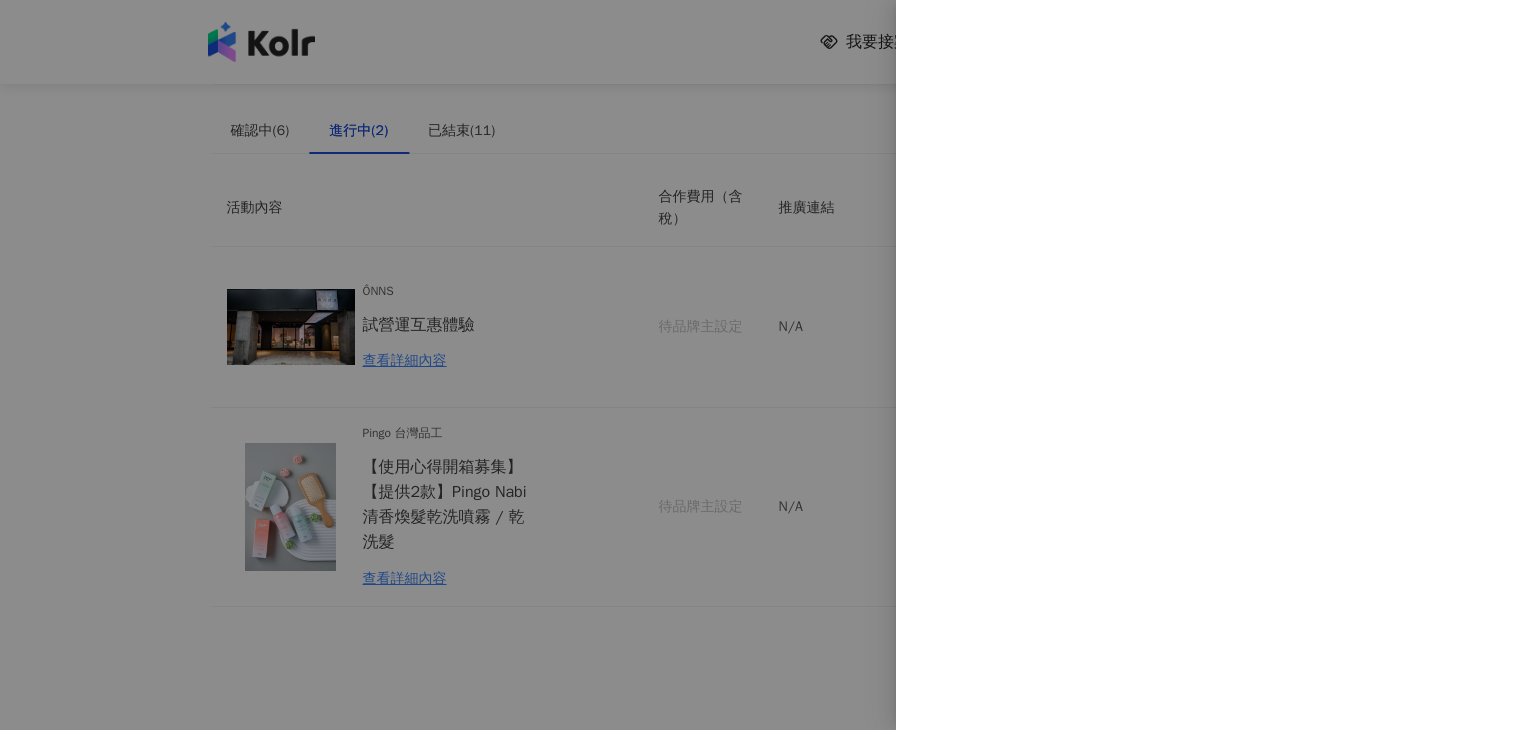 scroll, scrollTop: 0, scrollLeft: 0, axis: both 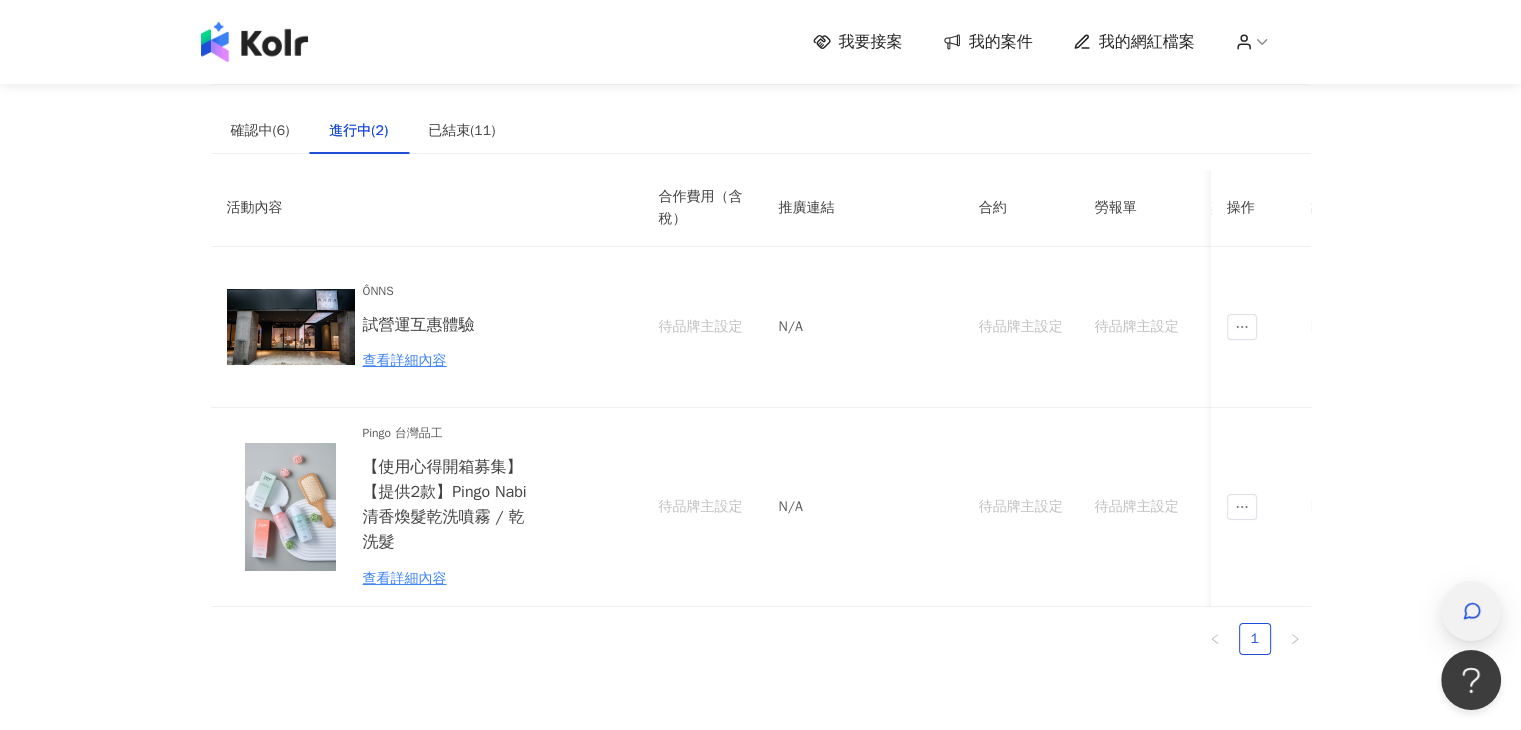 click at bounding box center (1471, 611) 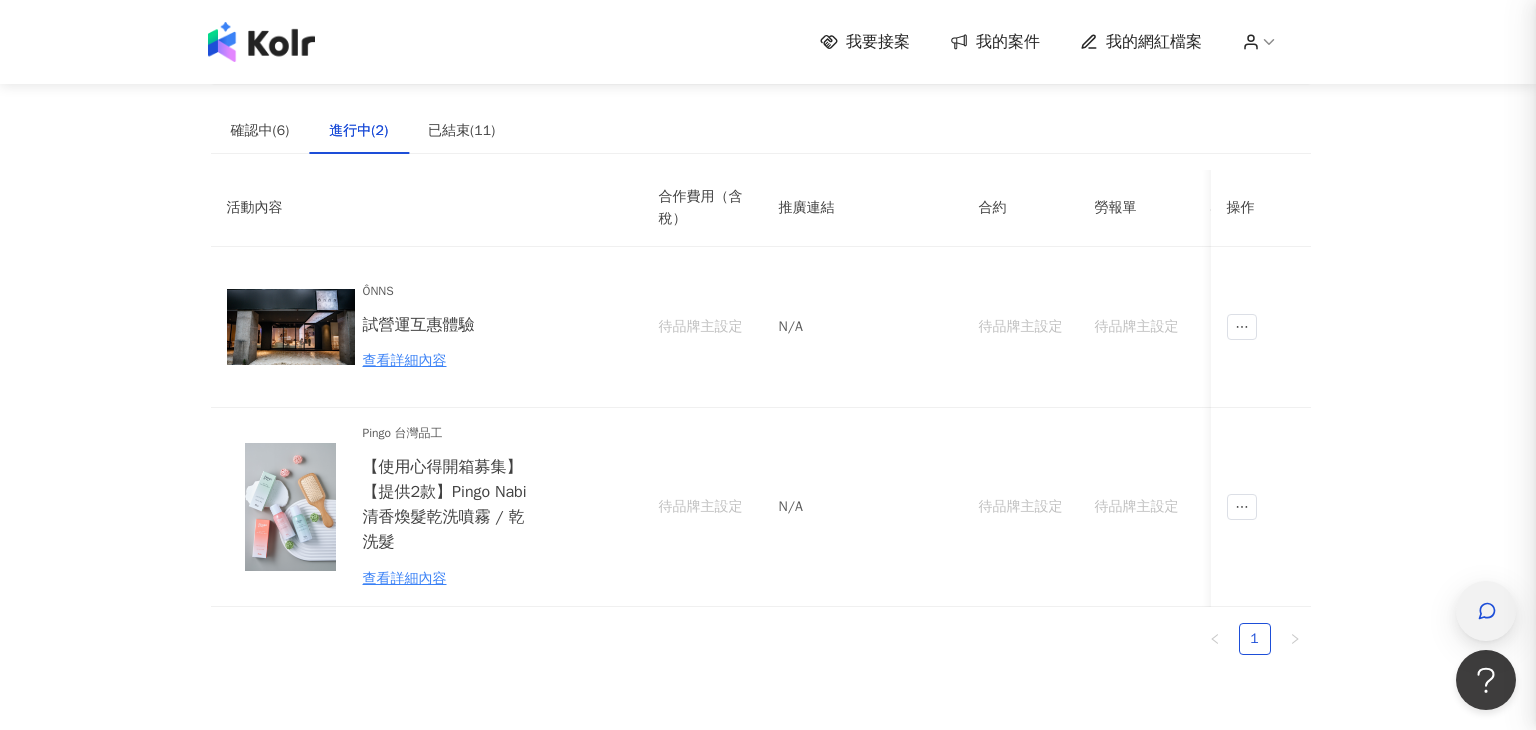 scroll, scrollTop: 348, scrollLeft: 0, axis: vertical 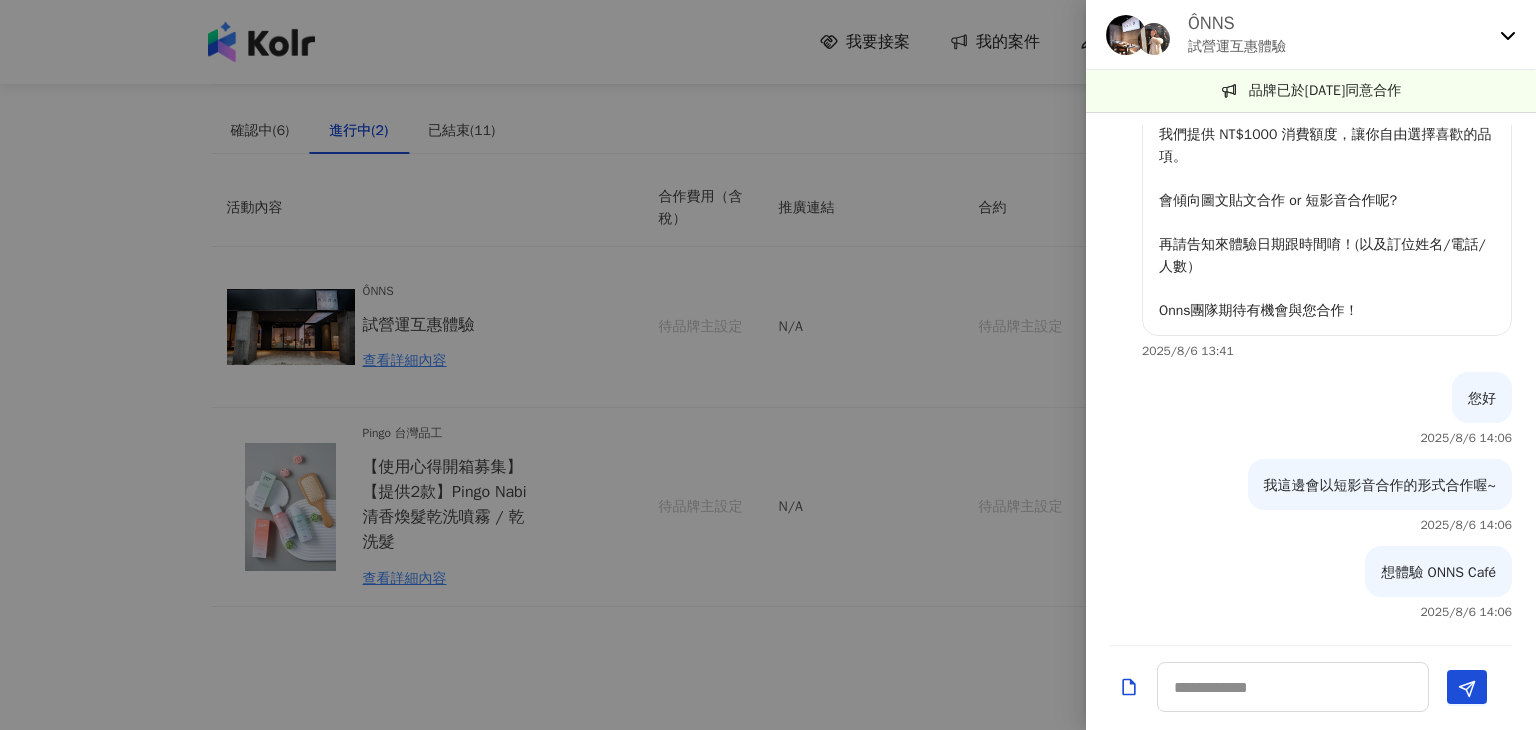 click 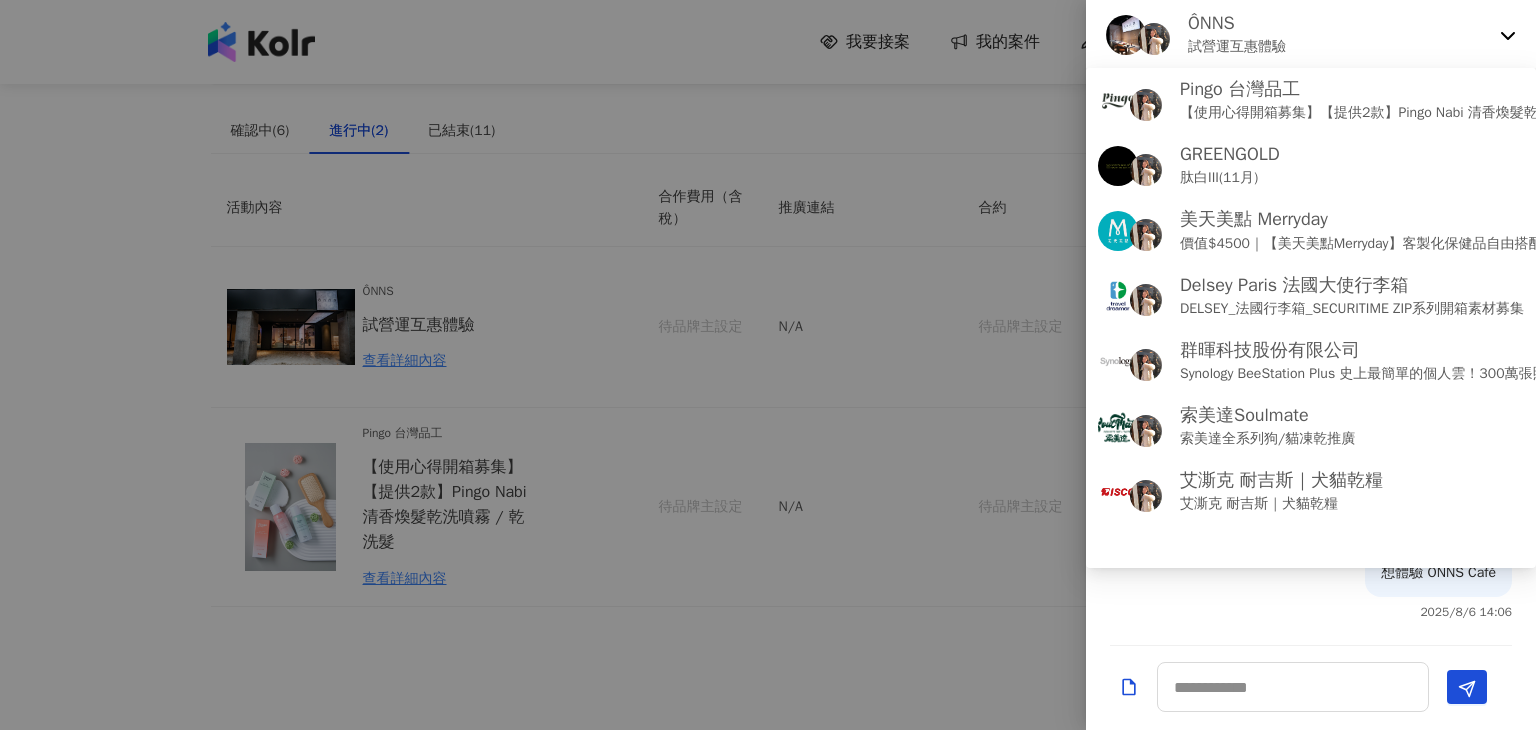 click on "想體驗 ONNS Café  [DATE] [TIME]" at bounding box center [1311, 589] 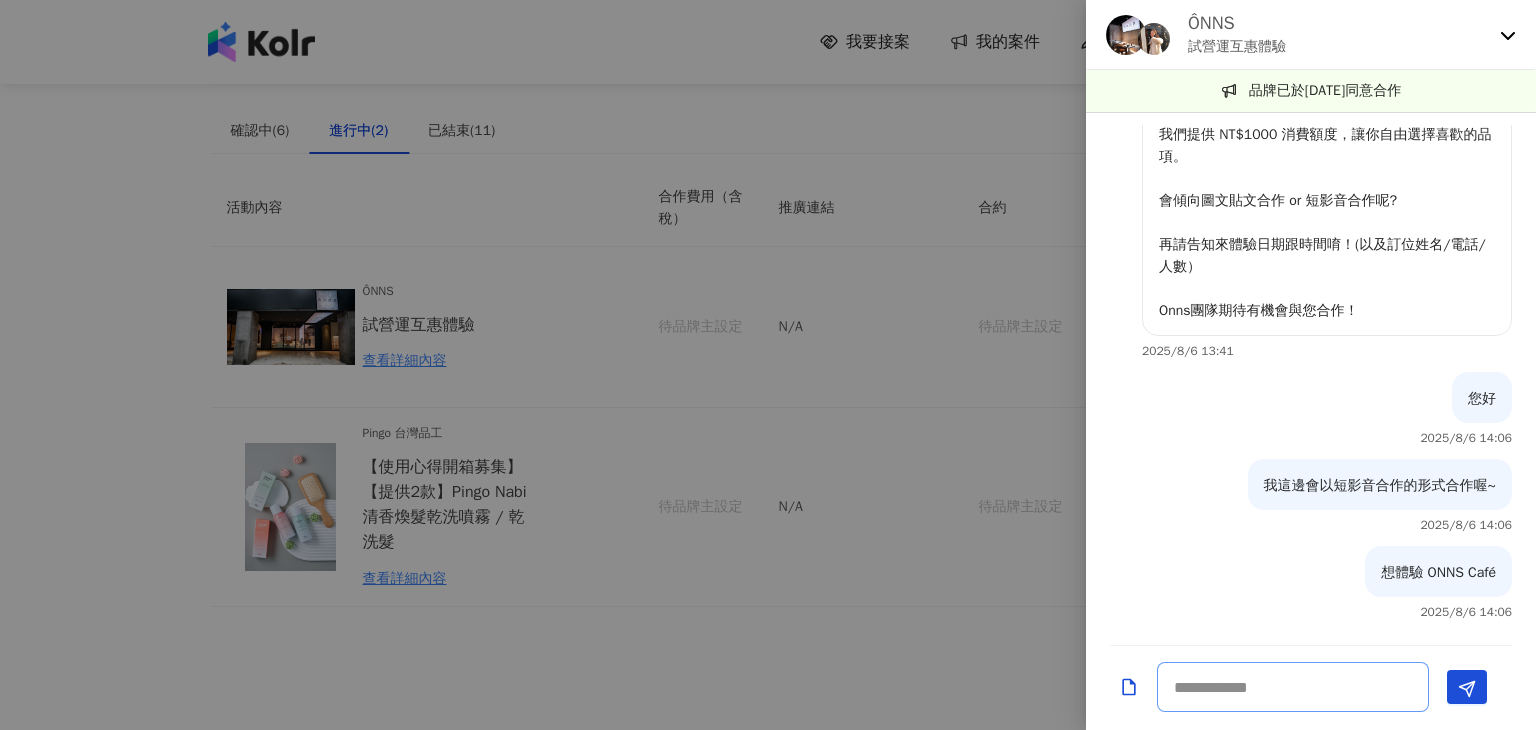 click at bounding box center (1293, 687) 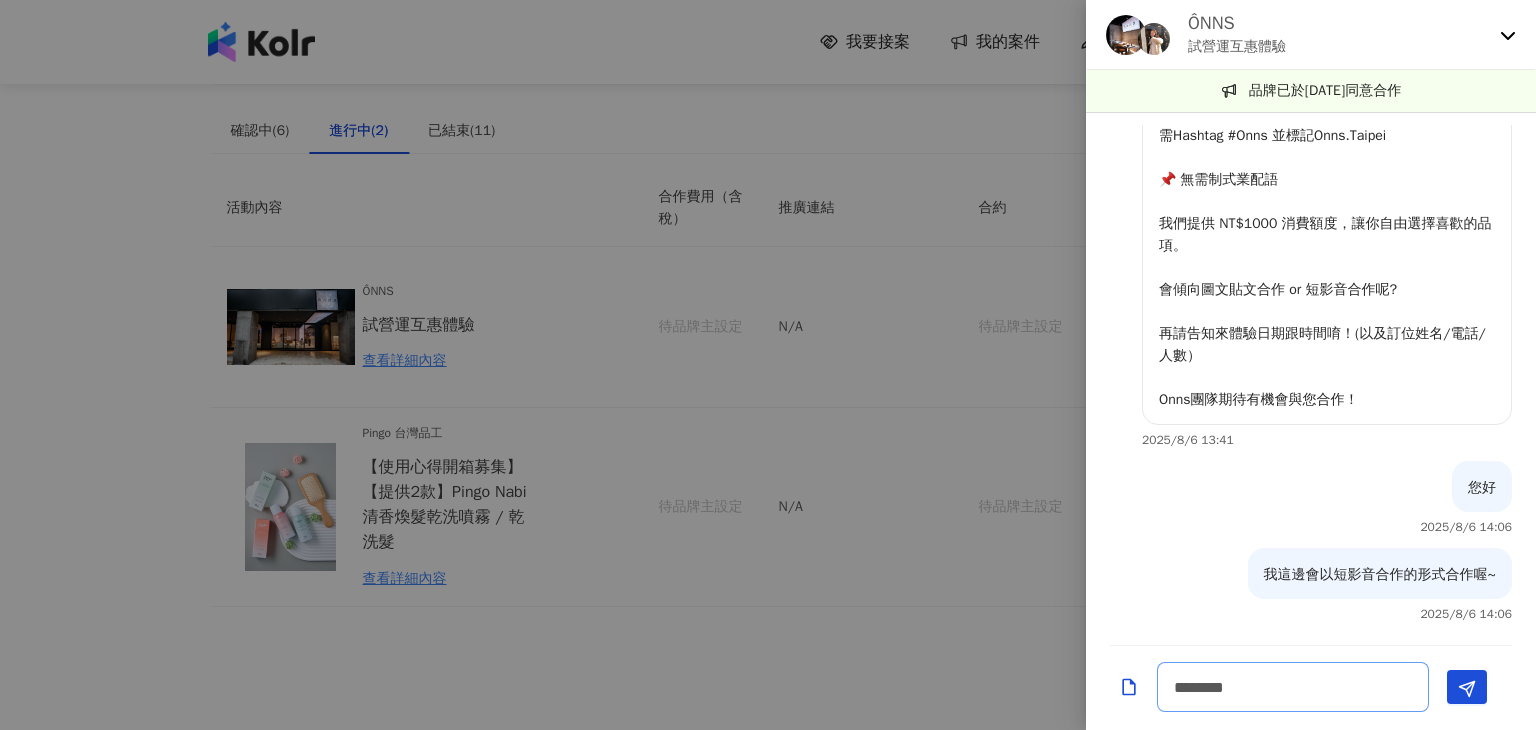 scroll, scrollTop: 348, scrollLeft: 0, axis: vertical 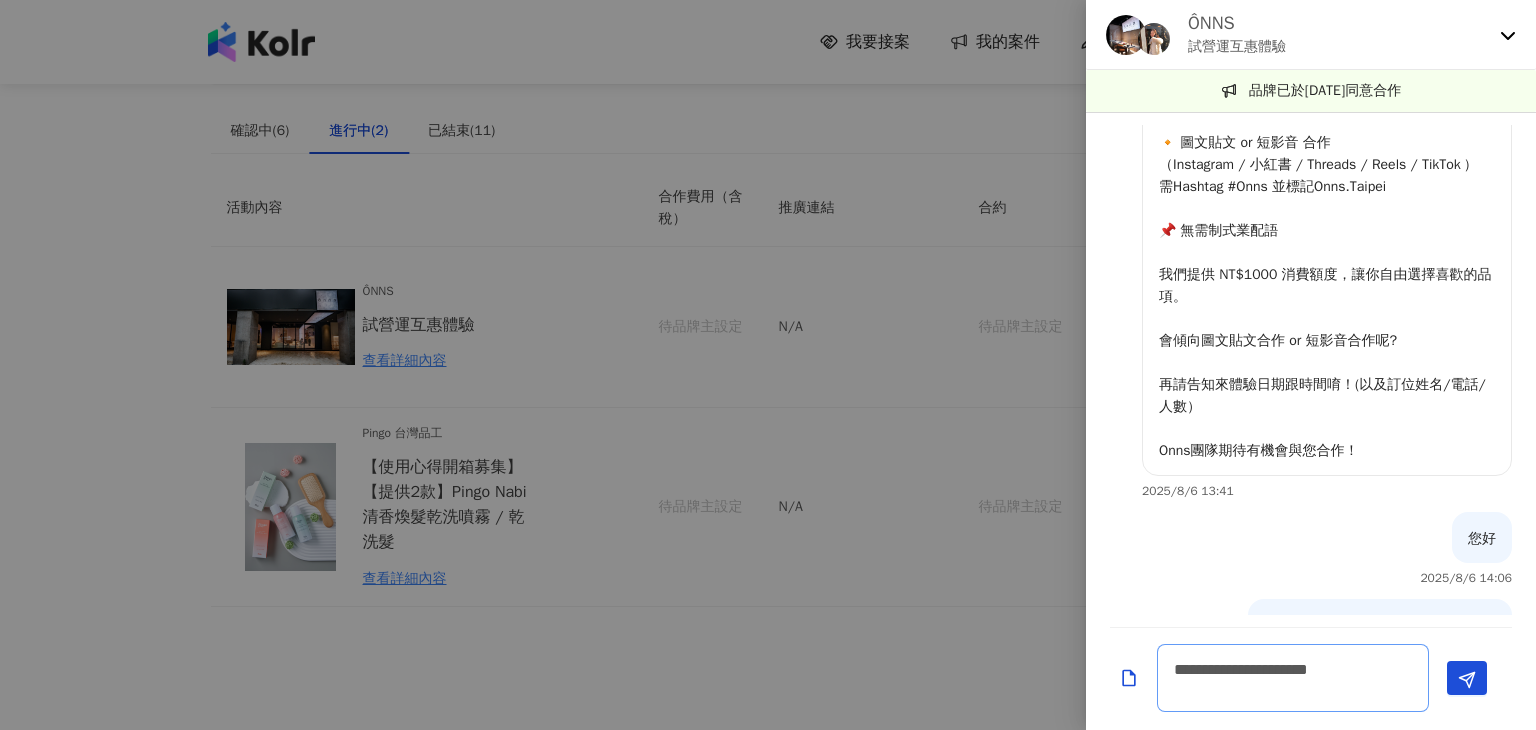 click on "**********" at bounding box center (1293, 678) 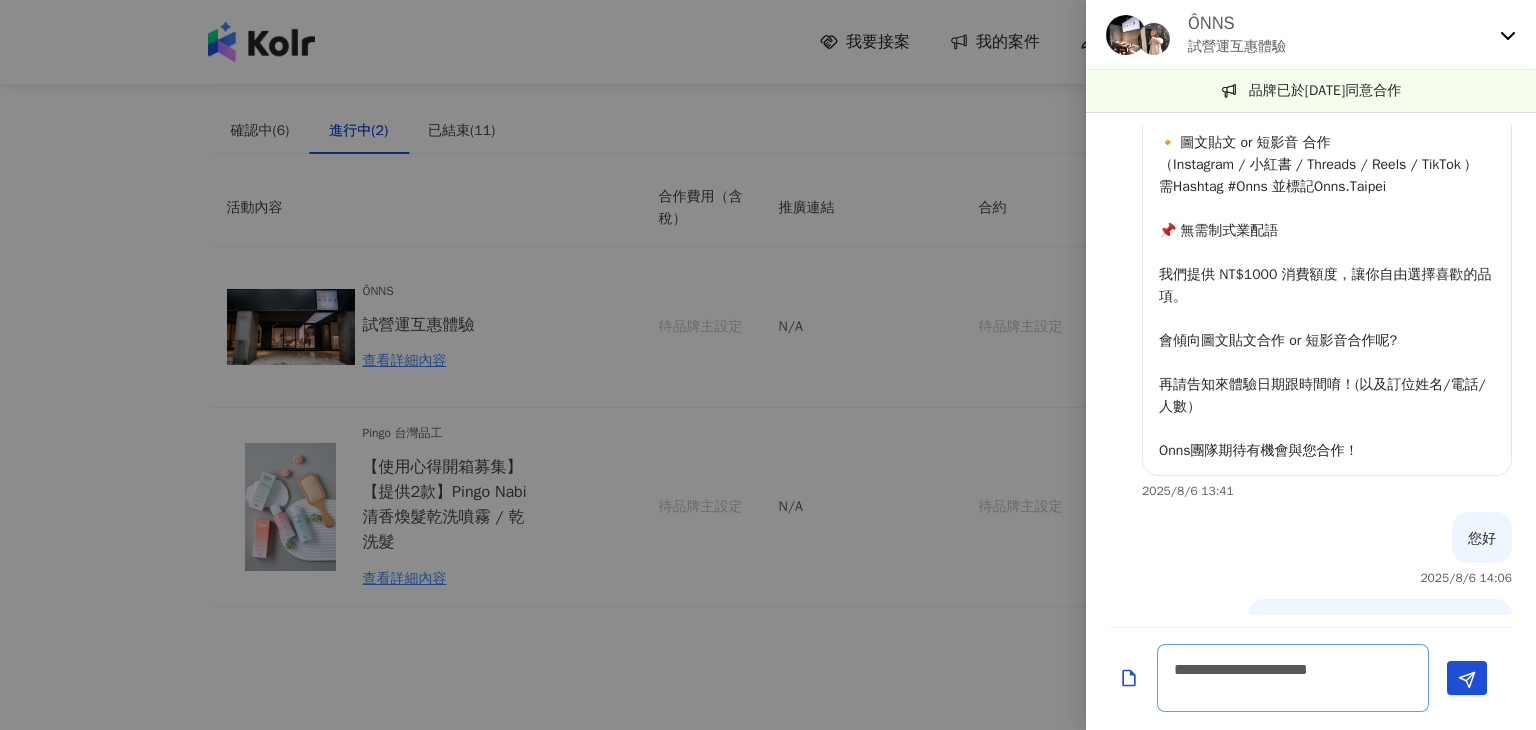 scroll, scrollTop: 365, scrollLeft: 0, axis: vertical 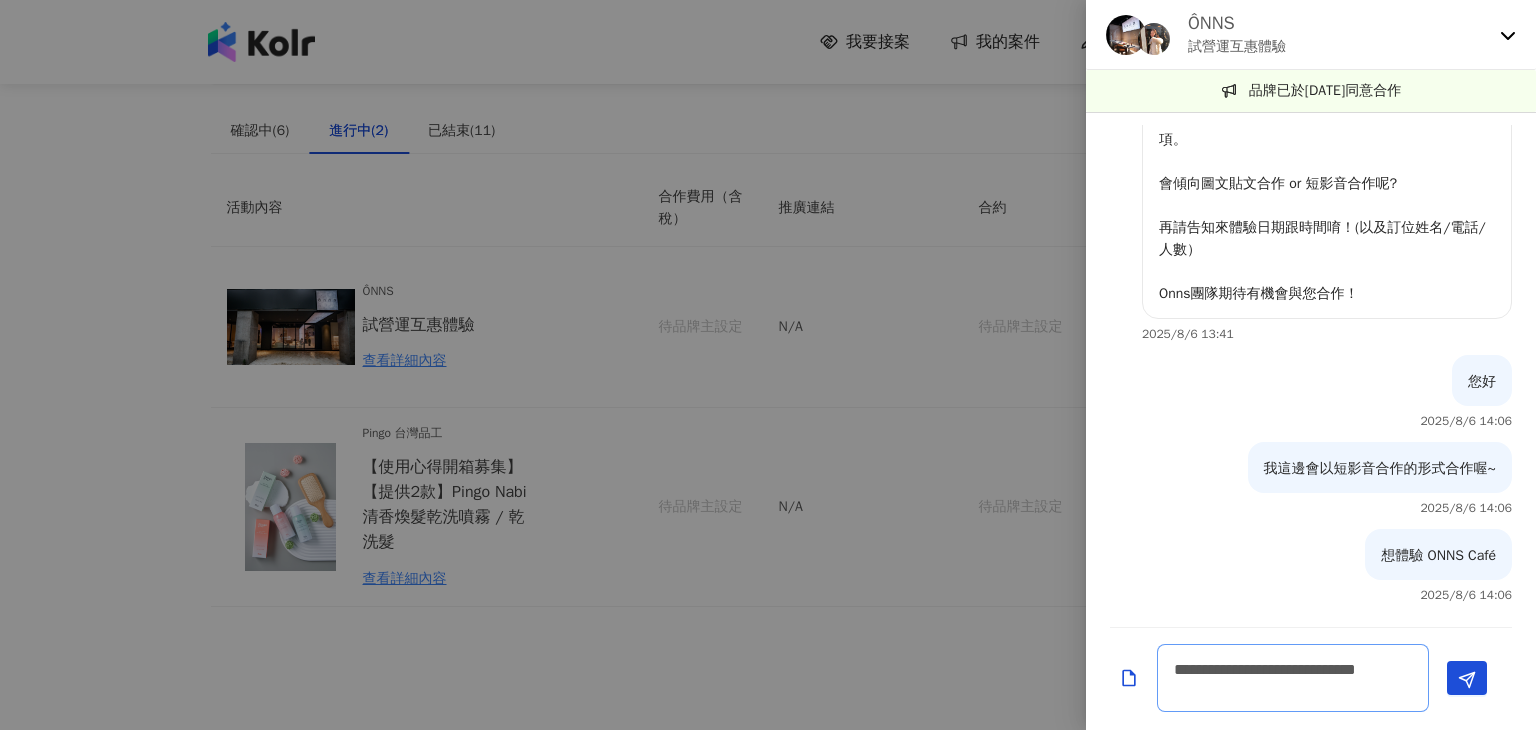 click on "**********" at bounding box center (1293, 678) 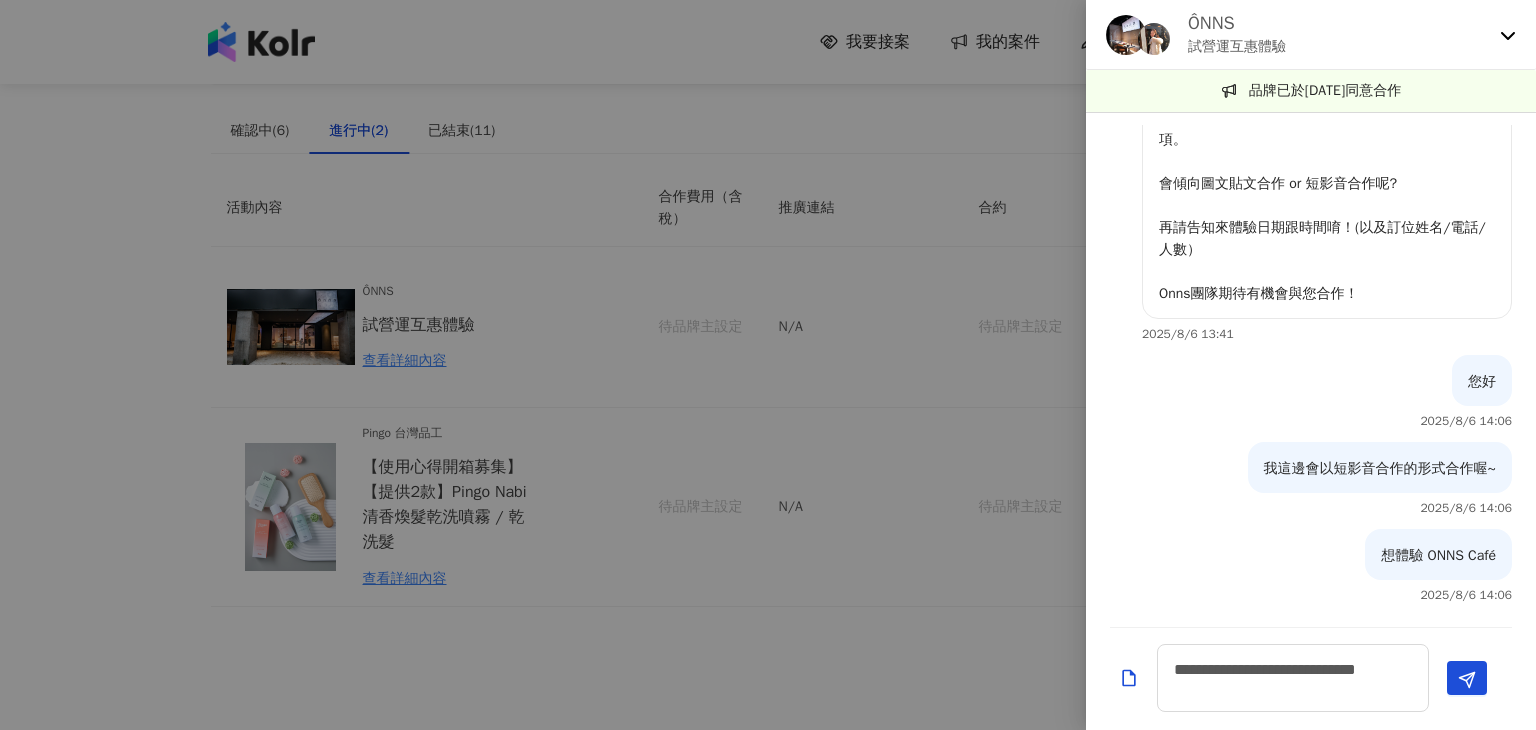 scroll, scrollTop: 476, scrollLeft: 0, axis: vertical 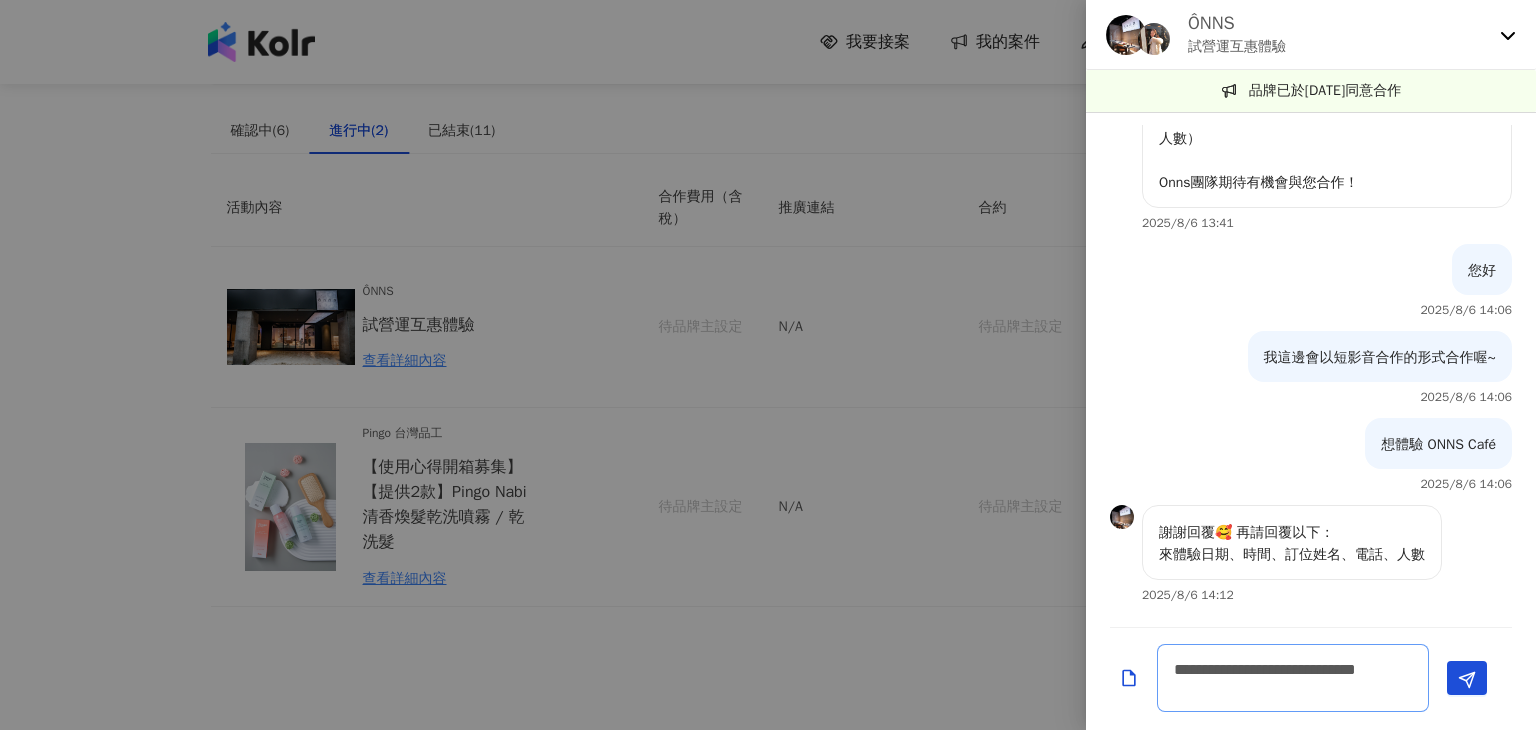 click on "**********" at bounding box center [1293, 678] 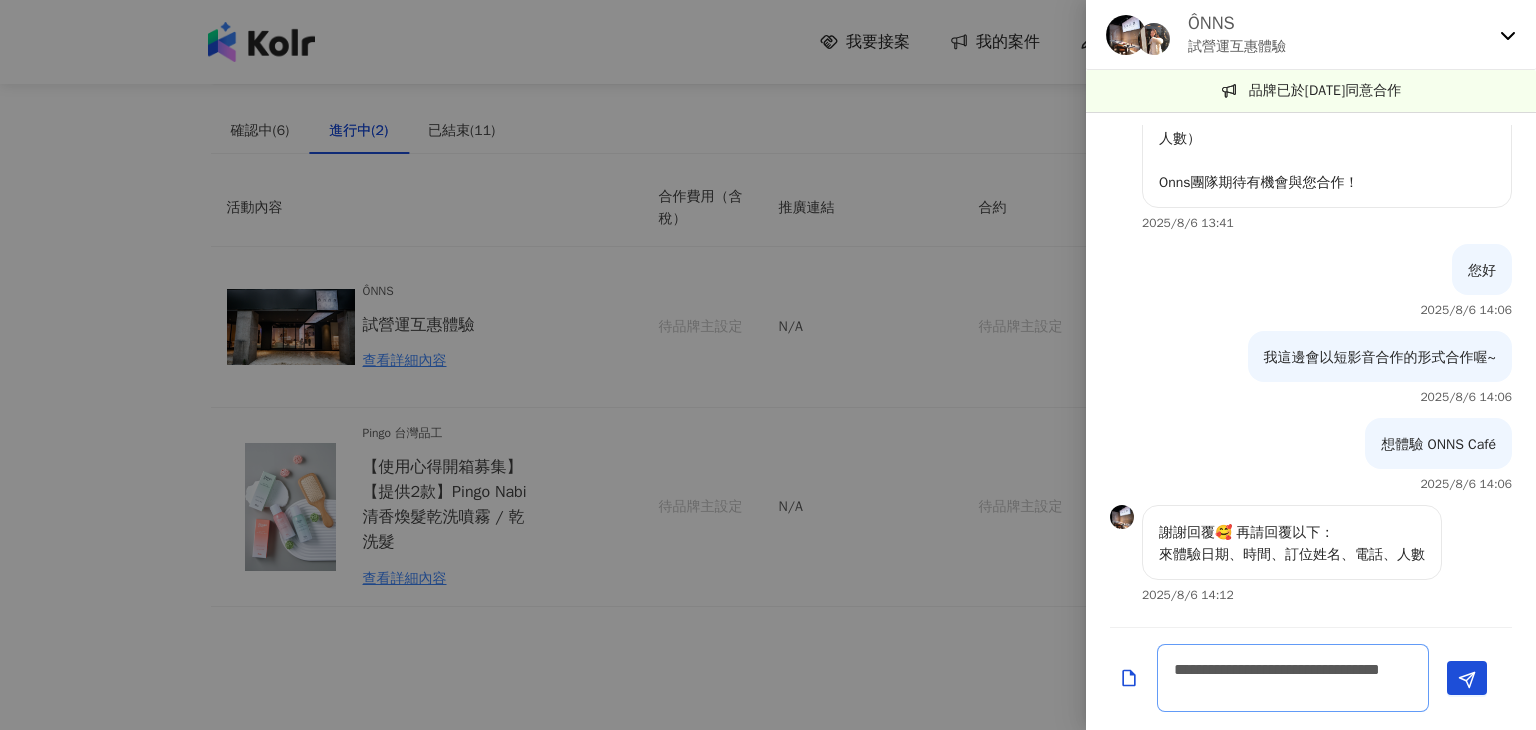 click on "**********" at bounding box center [1293, 678] 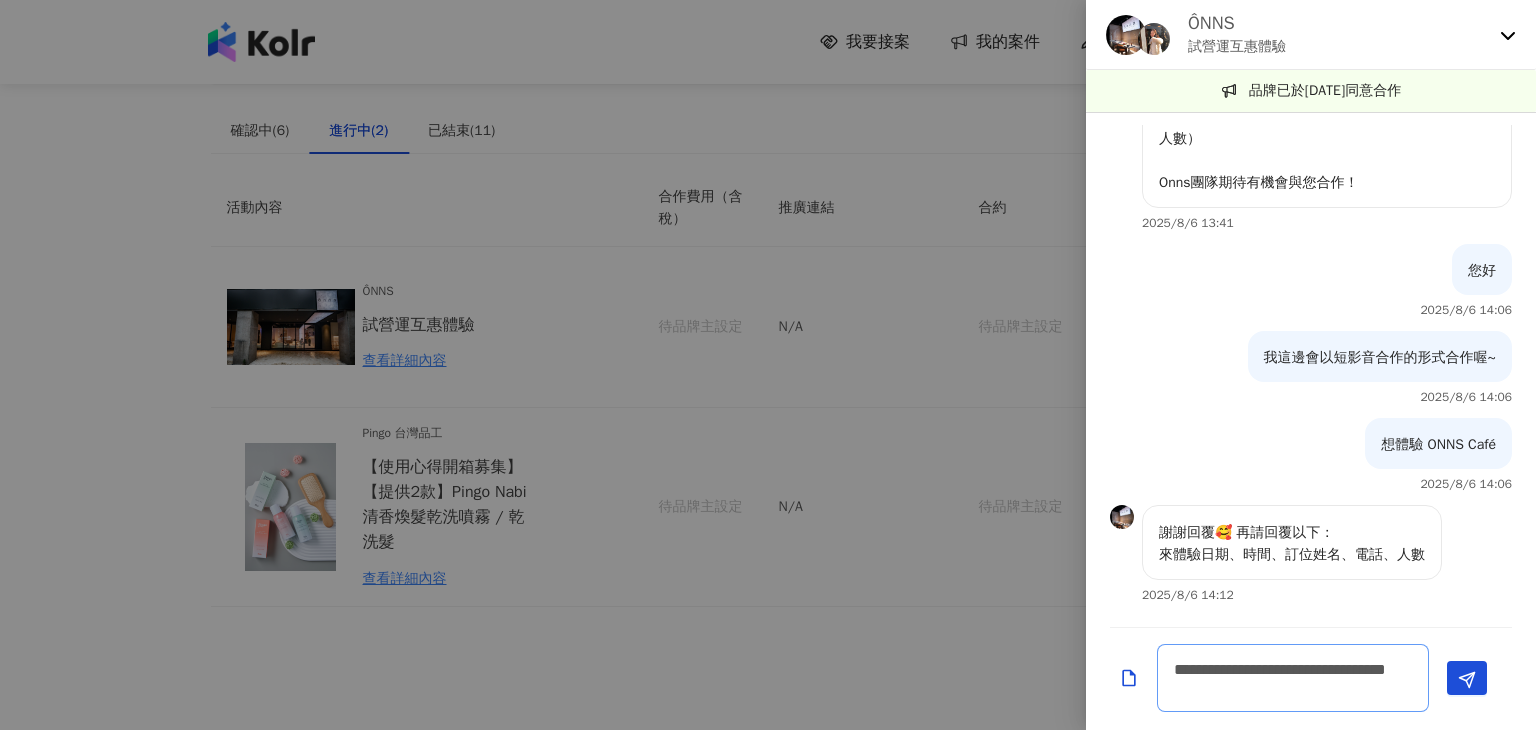 scroll, scrollTop: 1, scrollLeft: 0, axis: vertical 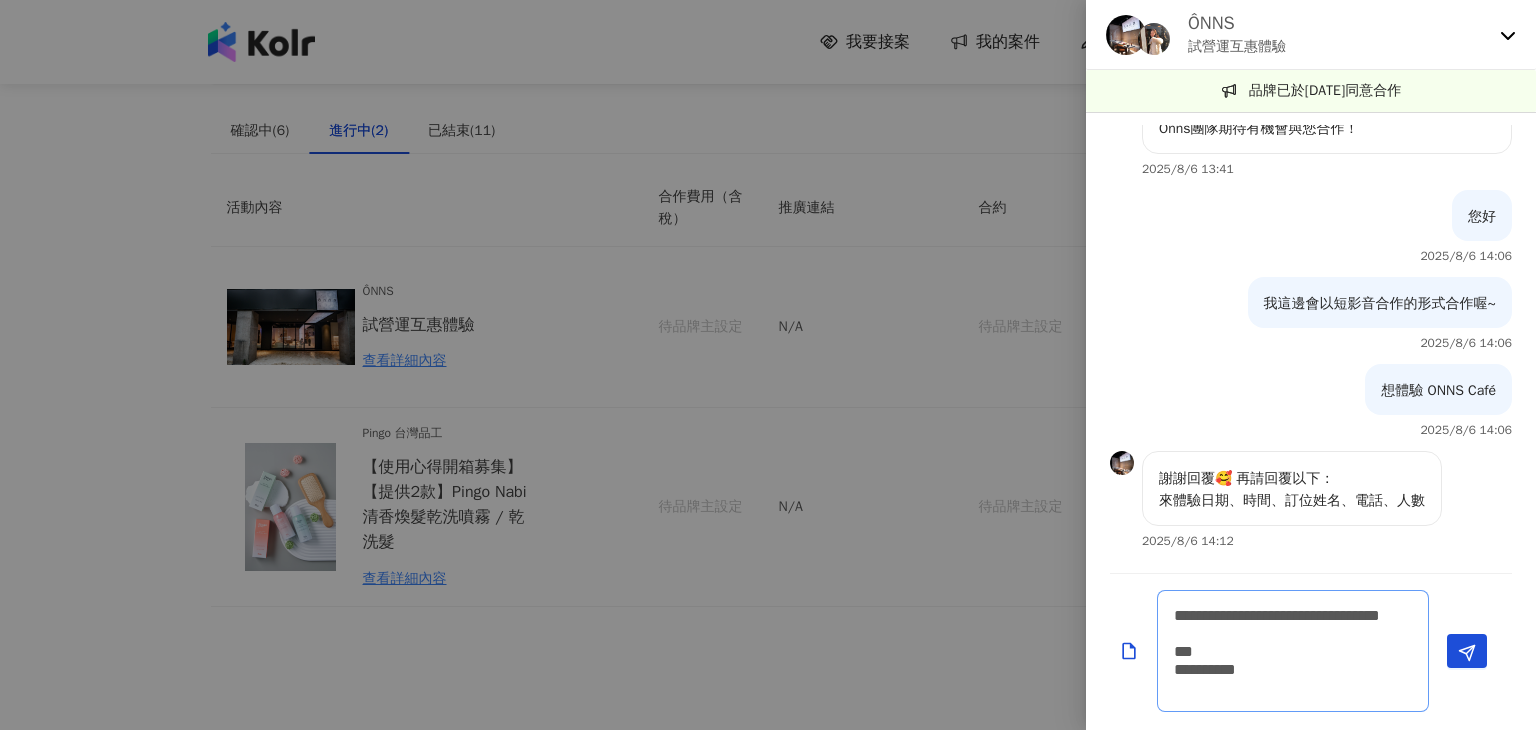 click on "**********" at bounding box center (1293, 651) 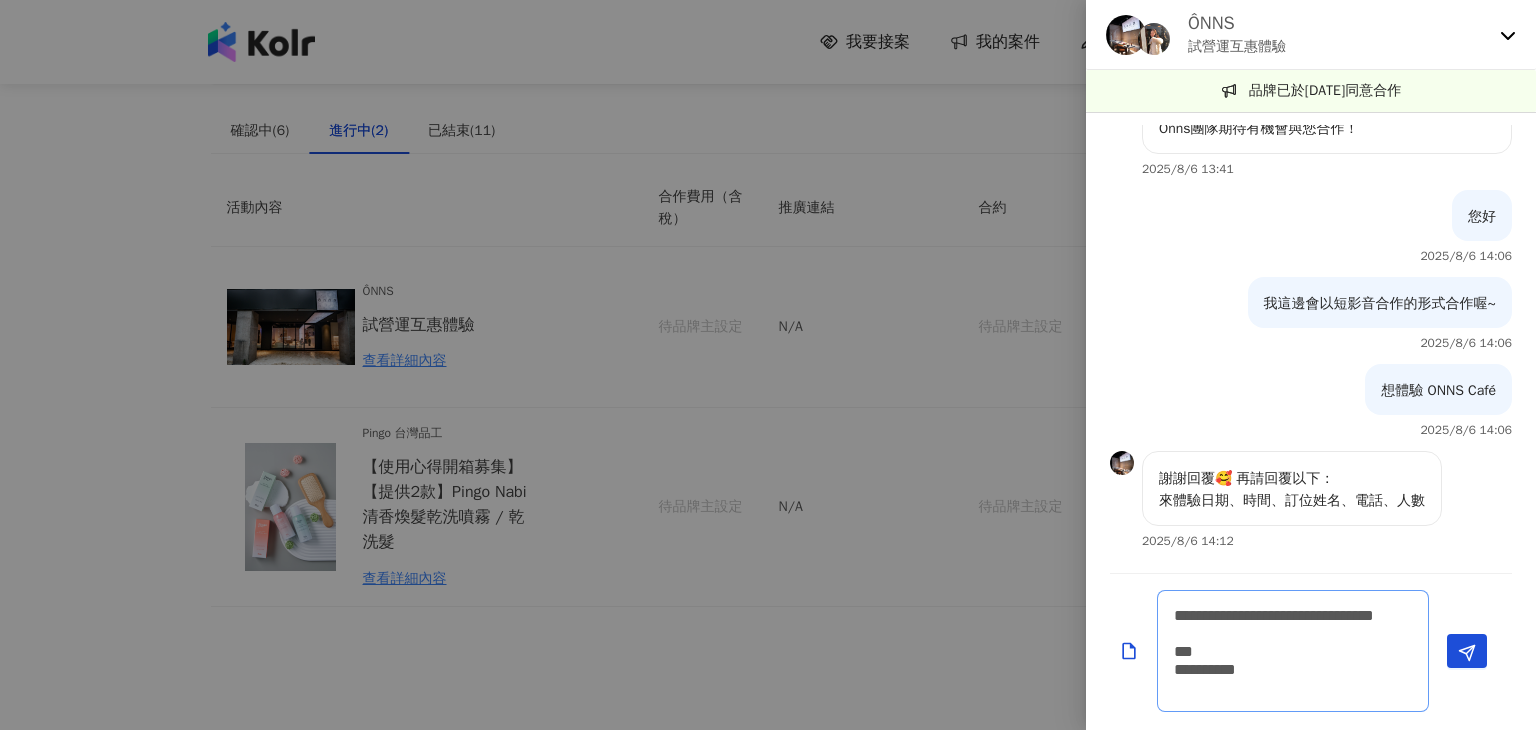 type on "**********" 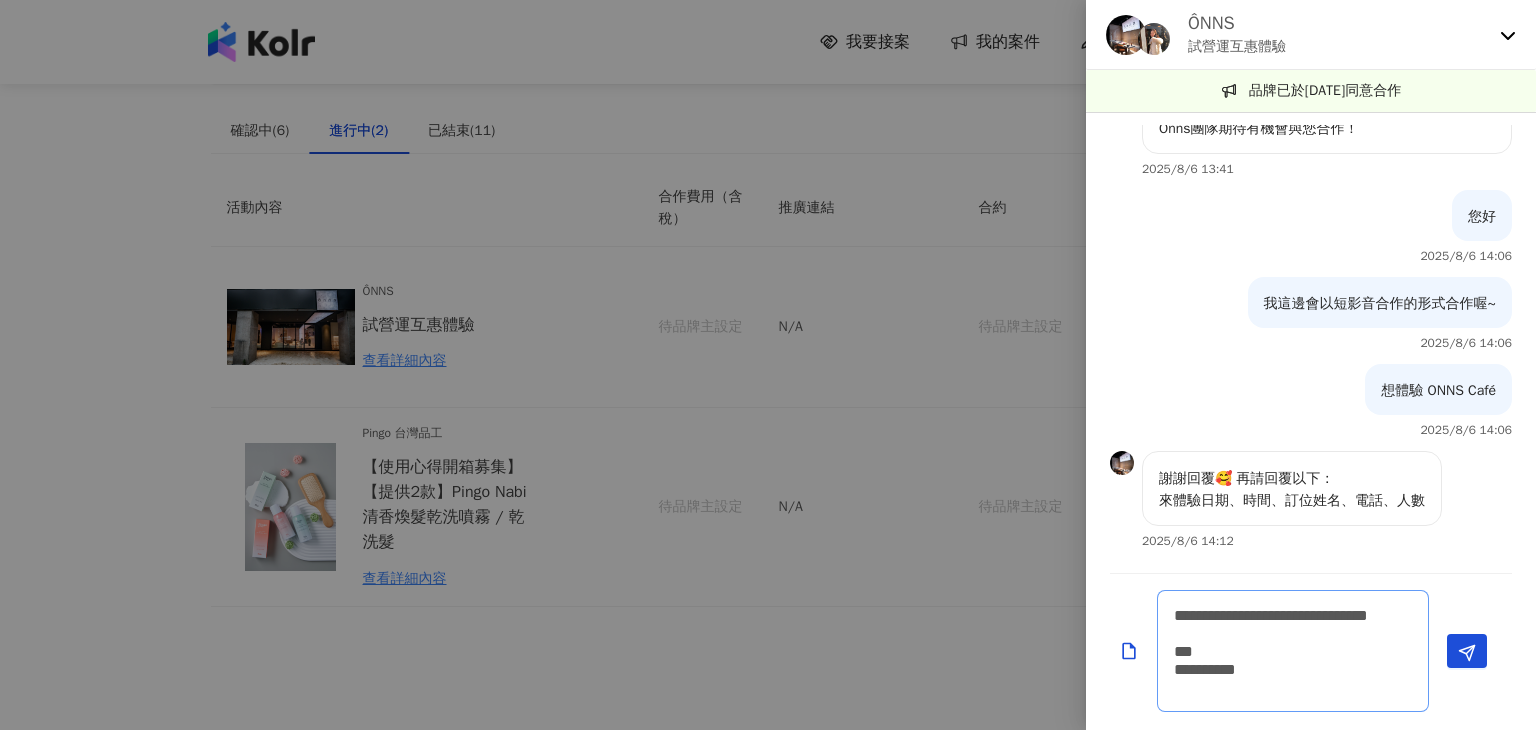 click on "**********" at bounding box center (1293, 651) 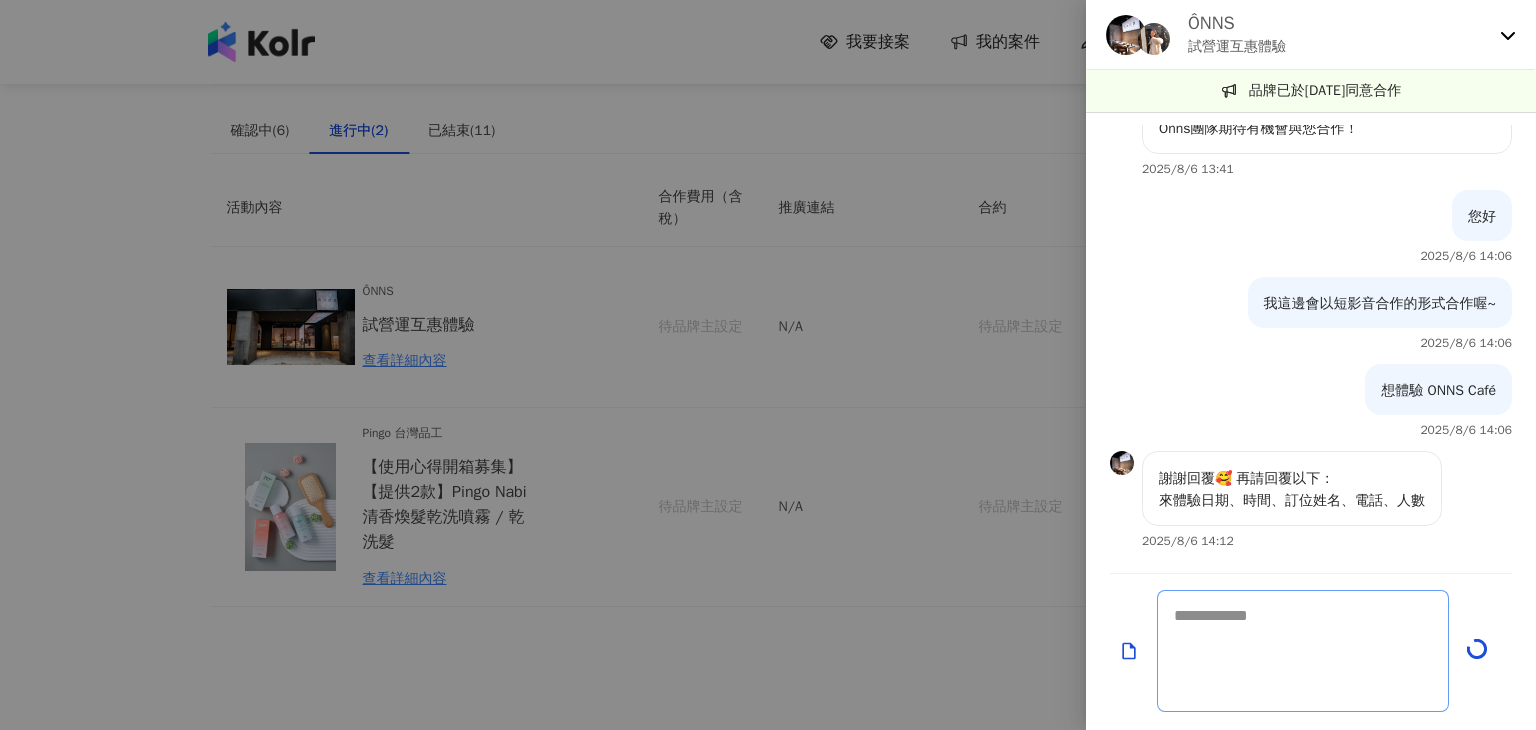 scroll, scrollTop: 633, scrollLeft: 0, axis: vertical 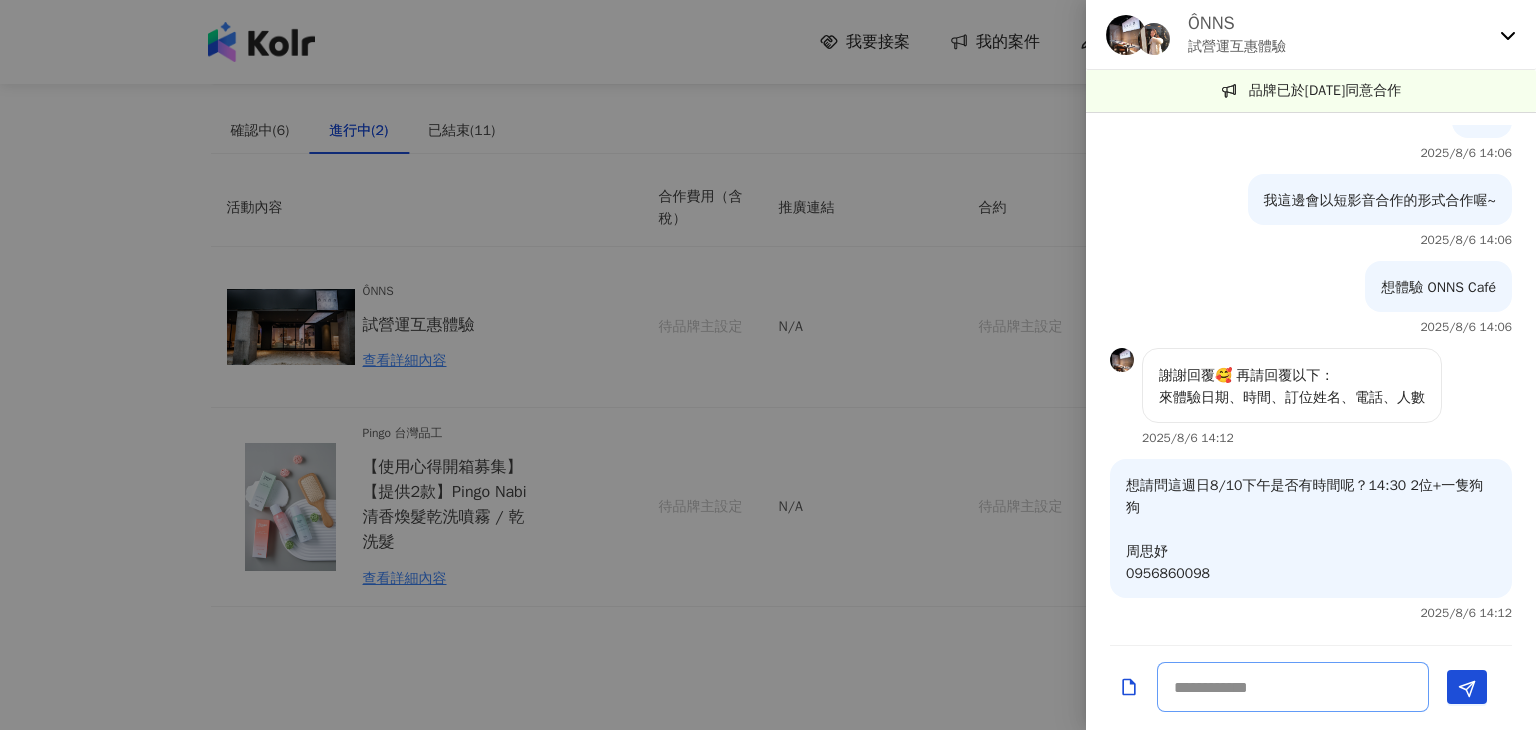 click at bounding box center (1293, 687) 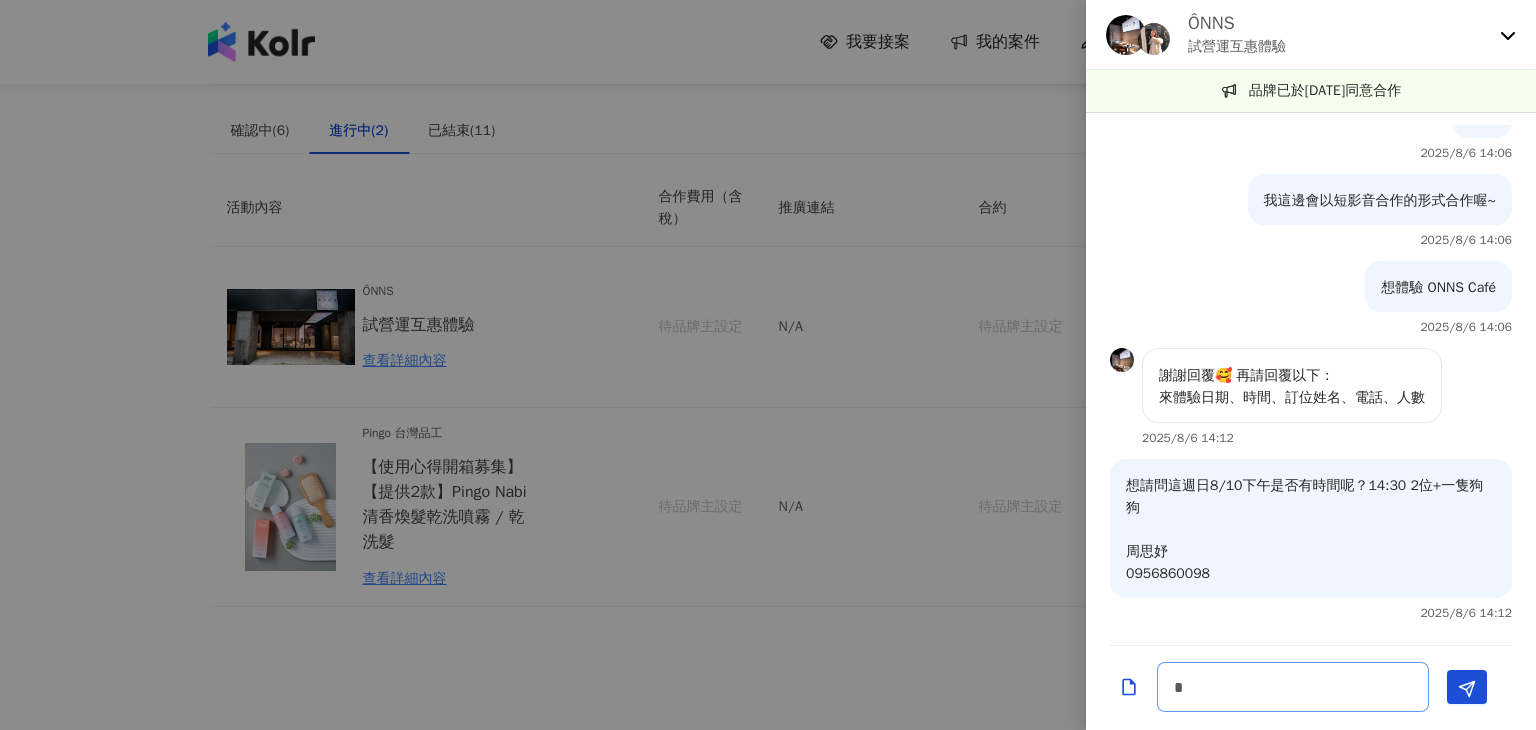 type on "*" 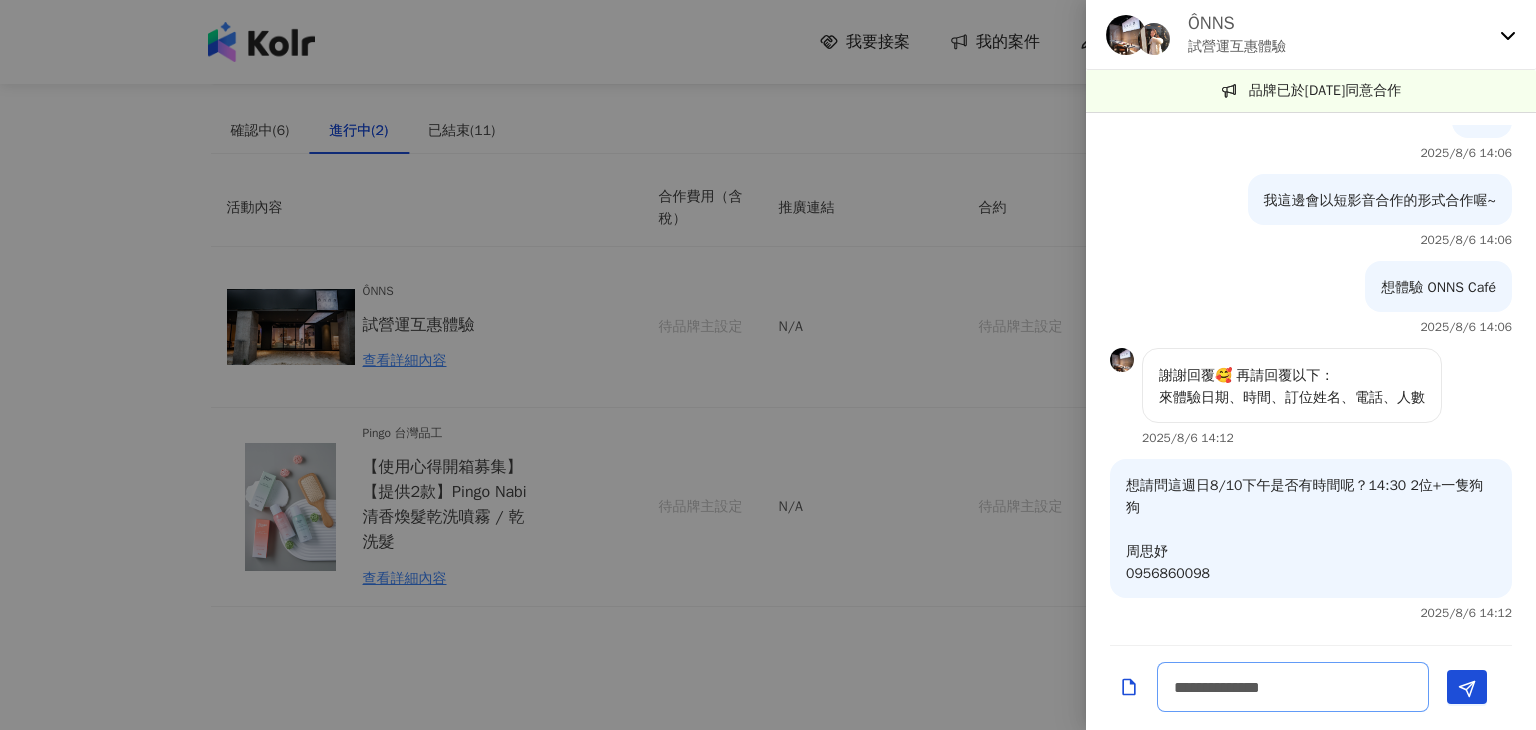 scroll, scrollTop: 0, scrollLeft: 0, axis: both 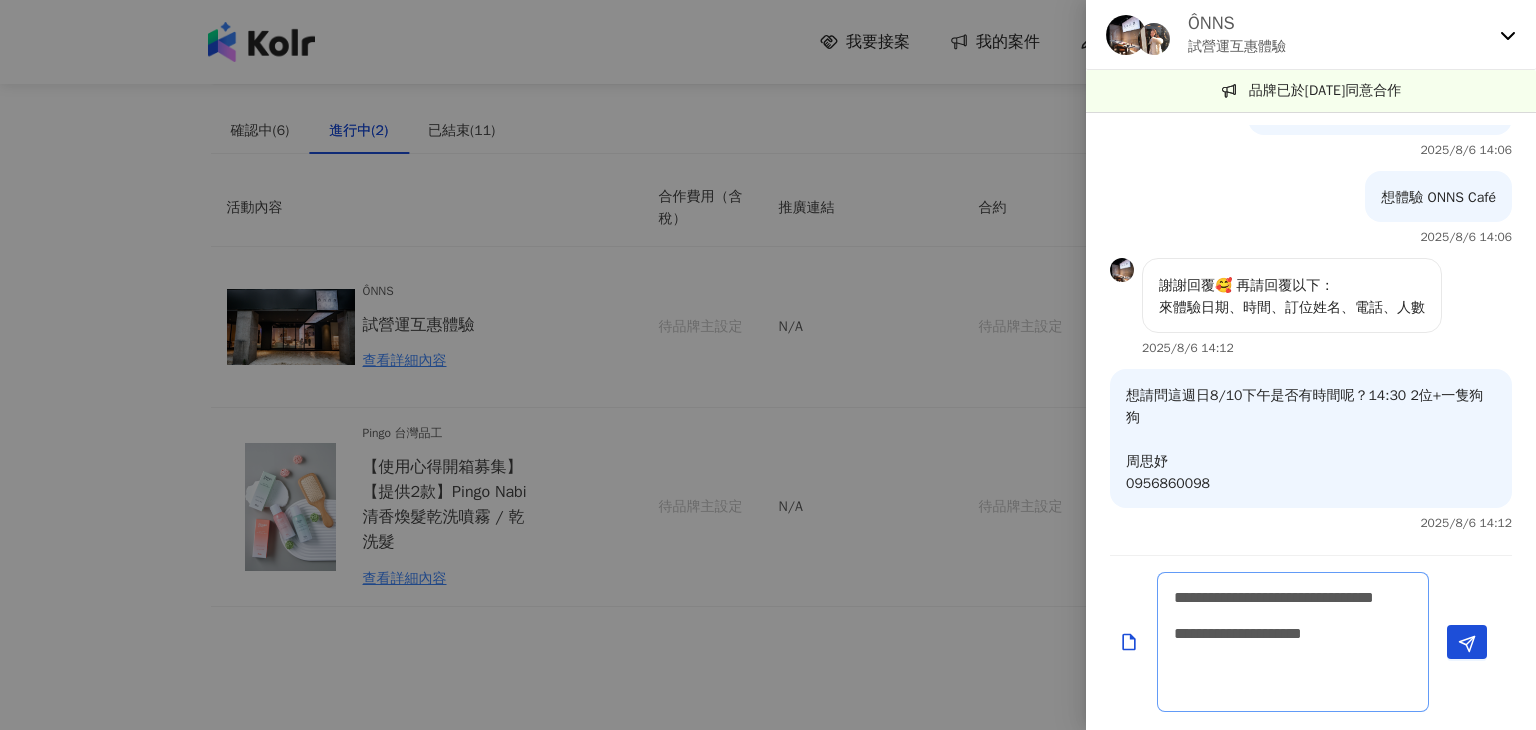 drag, startPoint x: 1276, startPoint y: 669, endPoint x: 1357, endPoint y: 668, distance: 81.00617 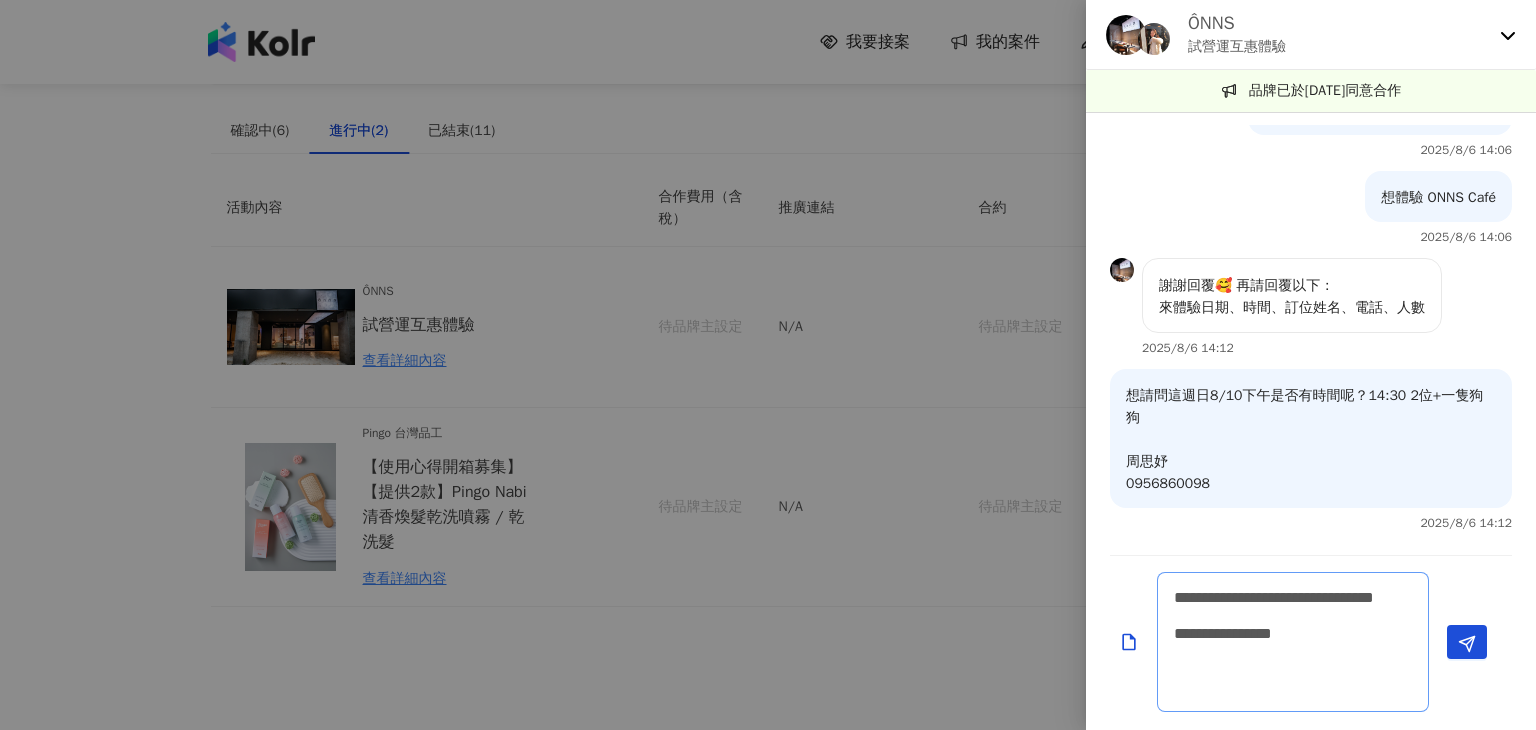 click on "**********" at bounding box center [1293, 642] 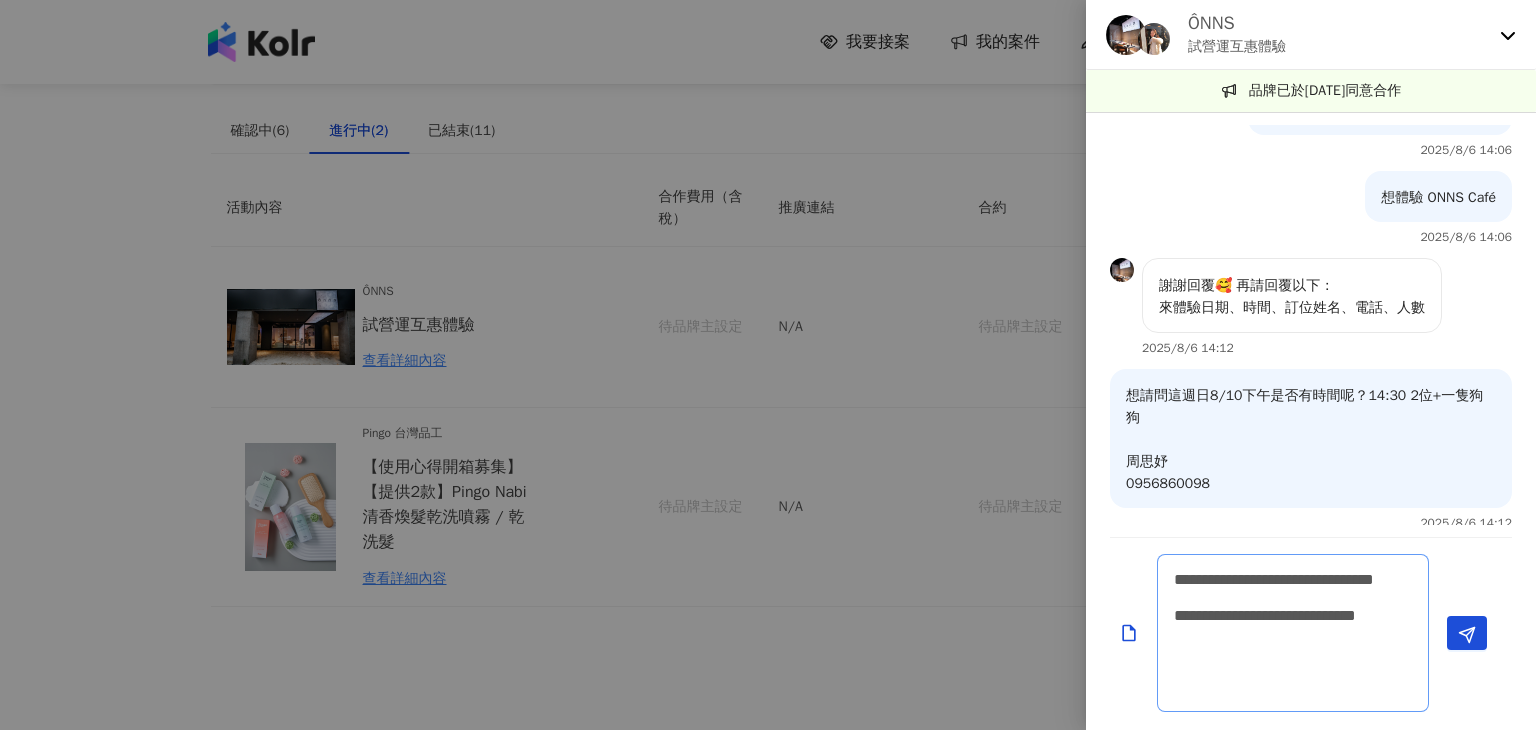 scroll, scrollTop: 0, scrollLeft: 0, axis: both 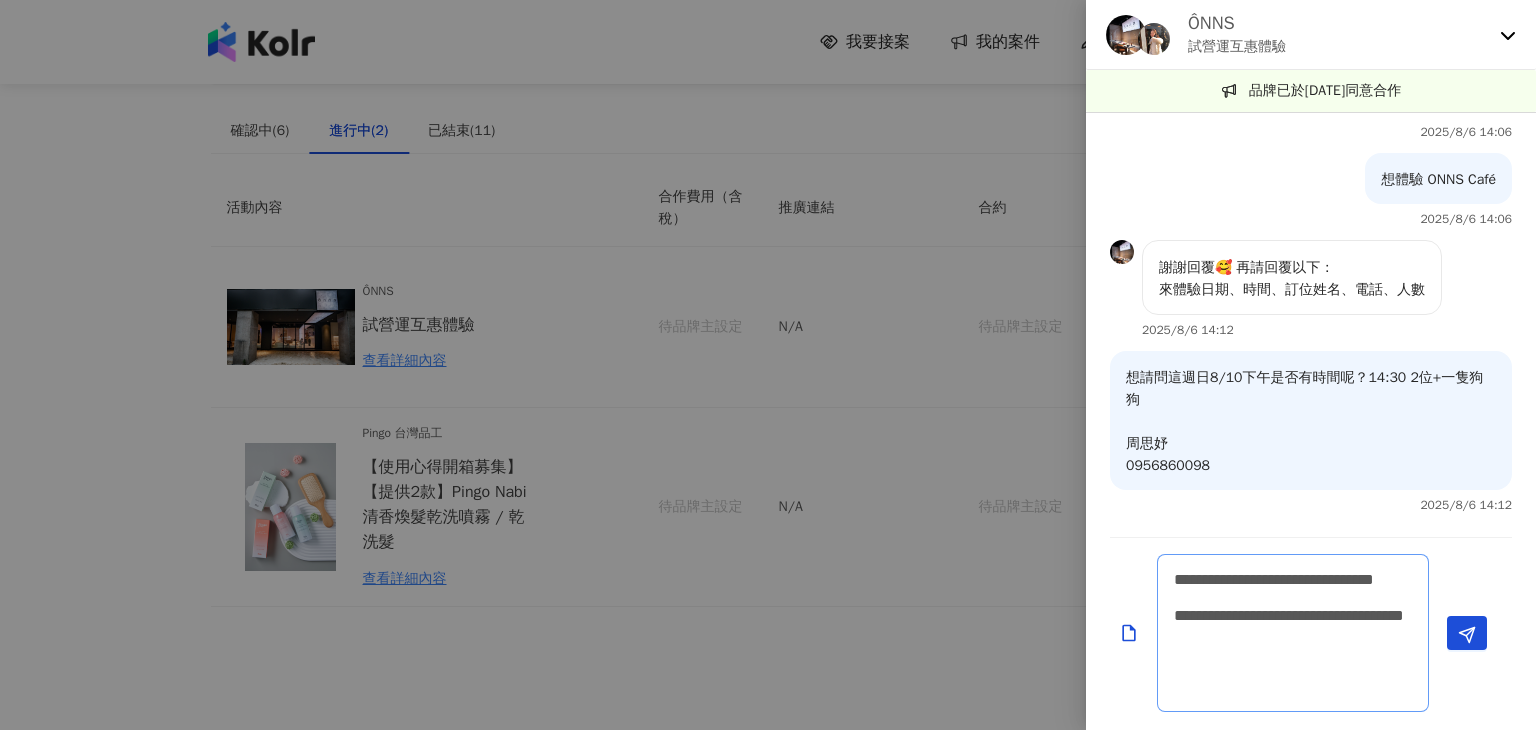 click on "**********" at bounding box center [1293, 633] 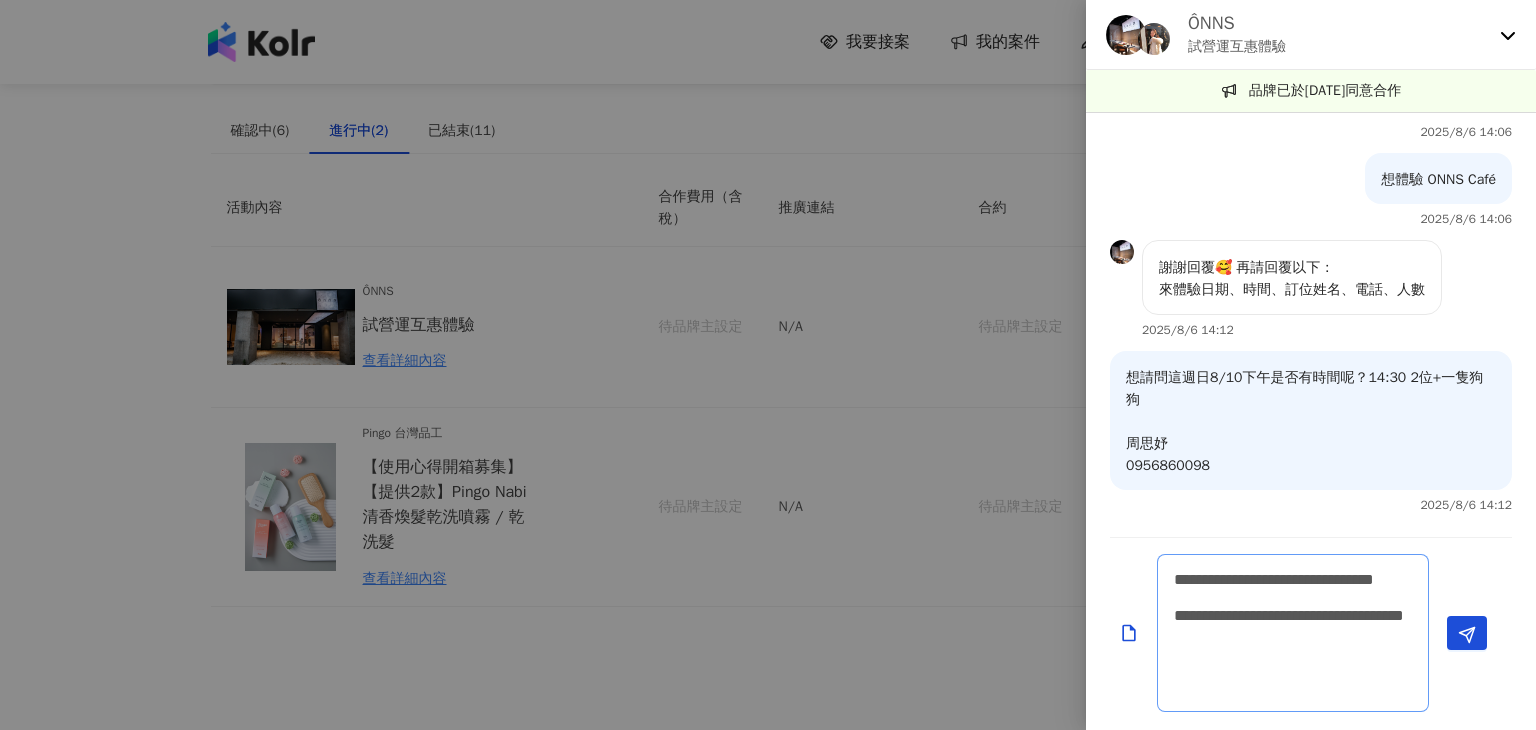 click on "**********" at bounding box center [1293, 633] 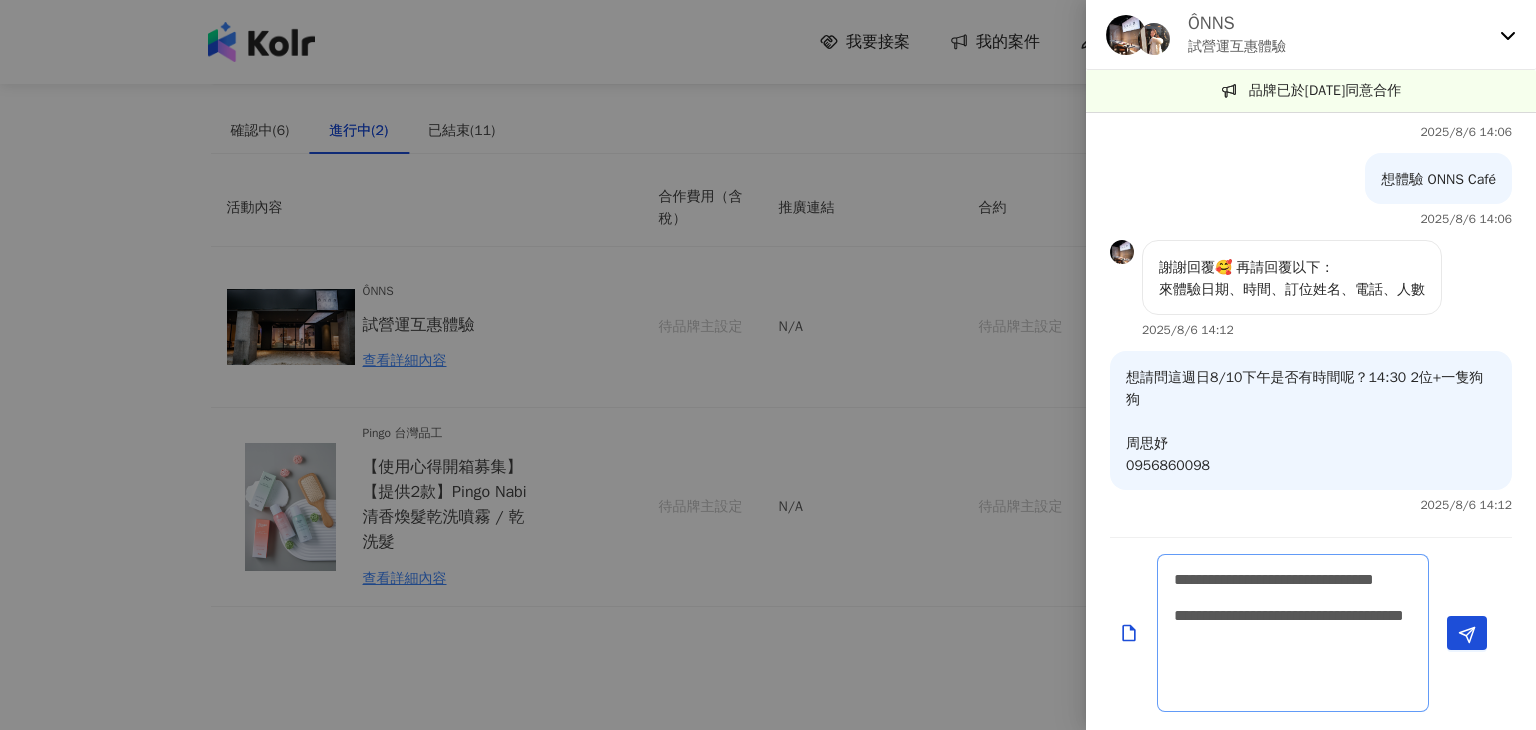 click on "**********" at bounding box center (1293, 633) 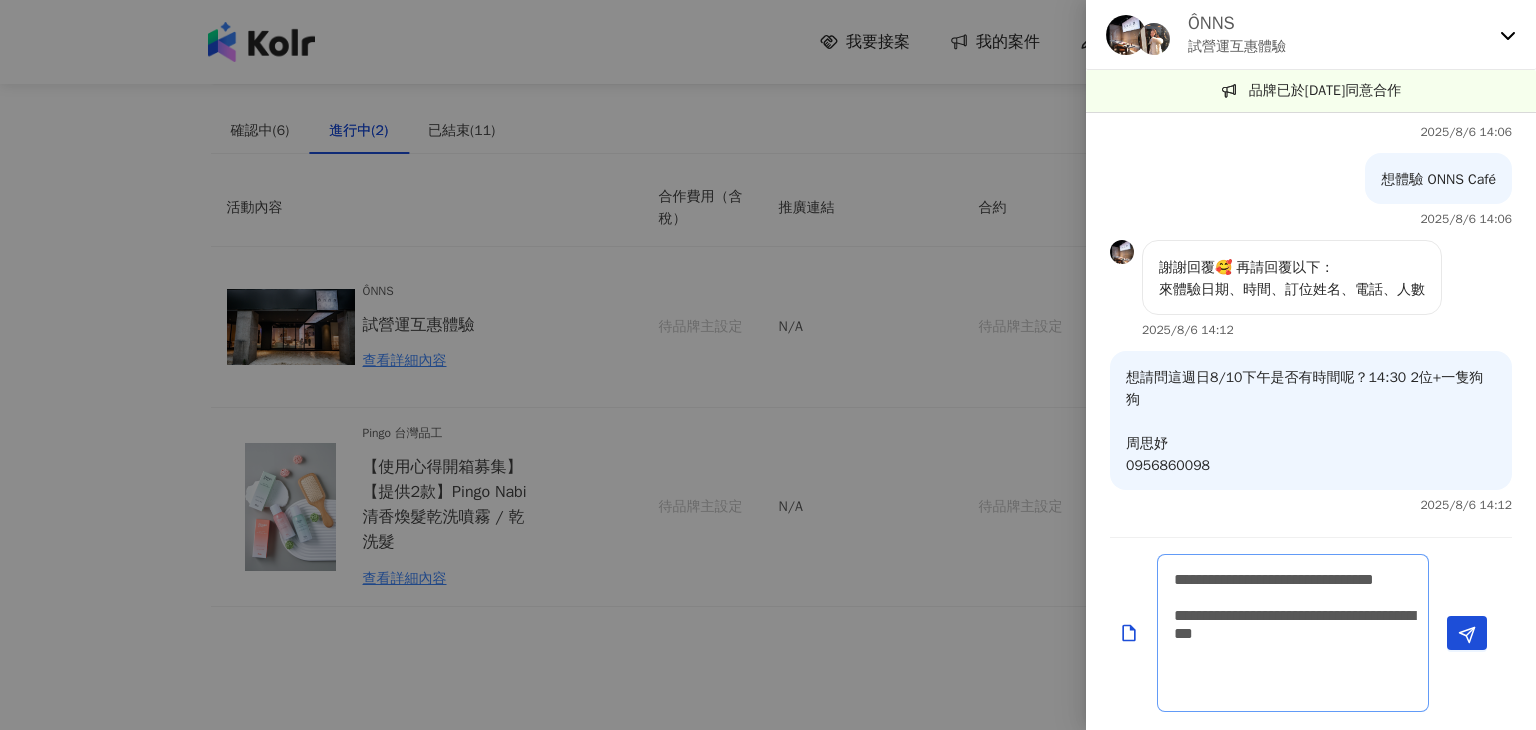 type on "**********" 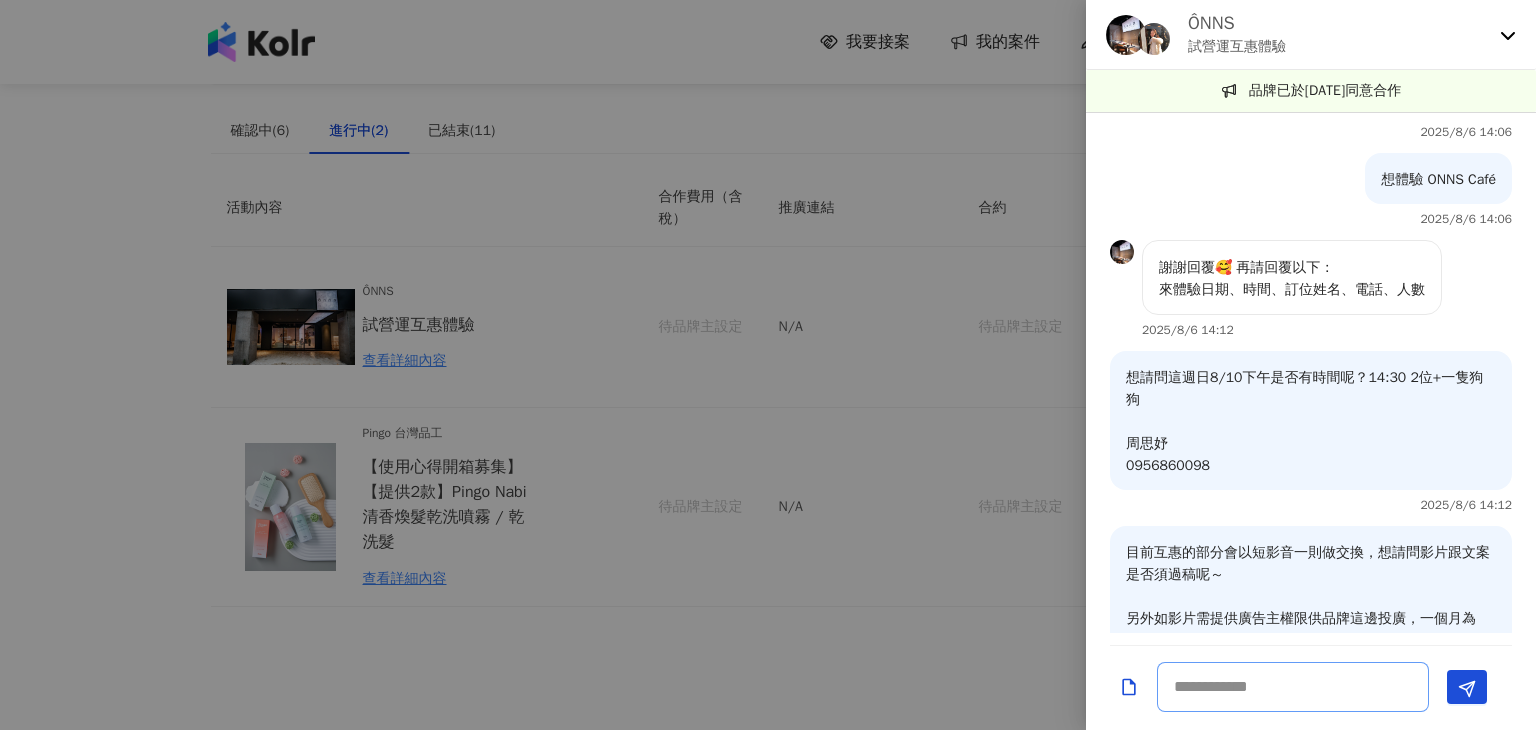 scroll, scrollTop: 808, scrollLeft: 0, axis: vertical 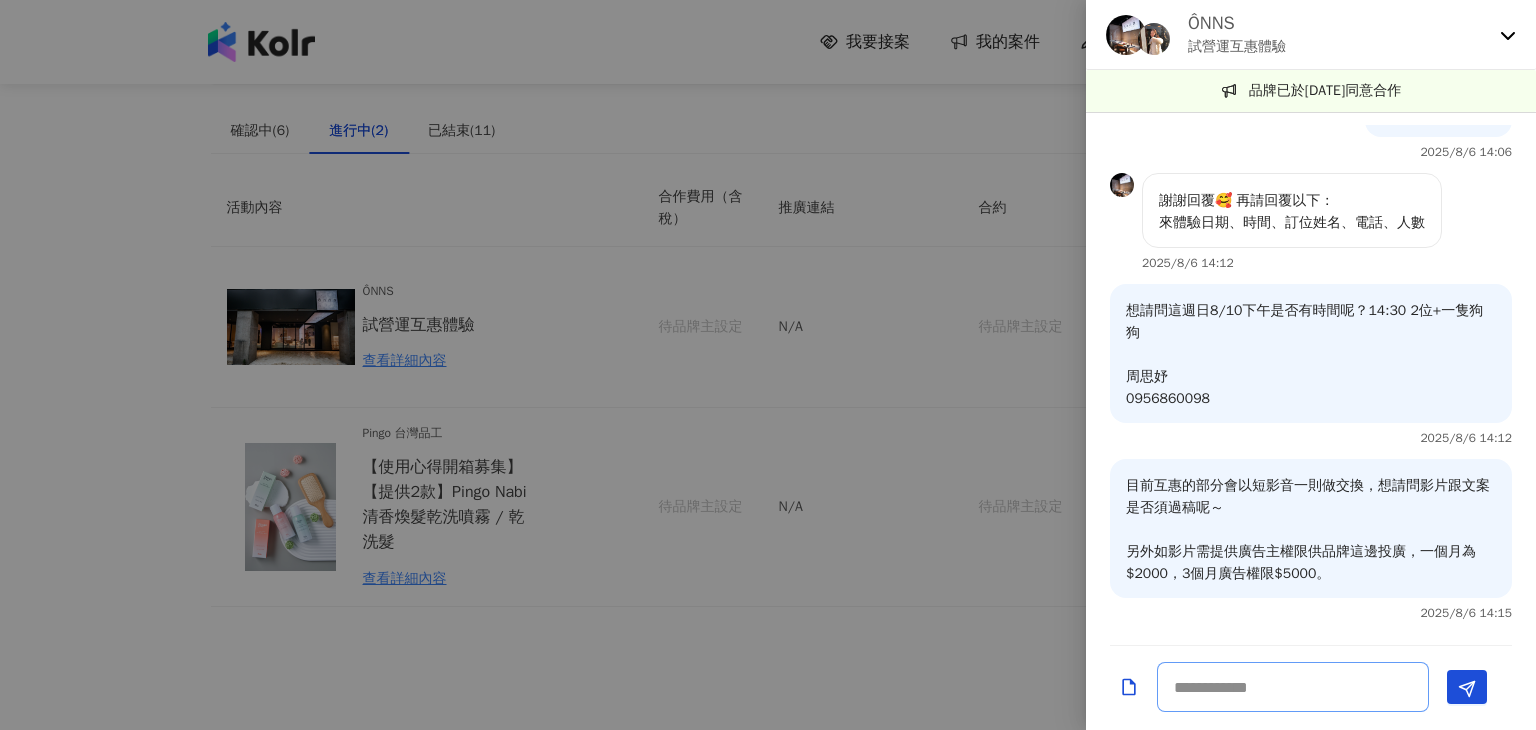 type 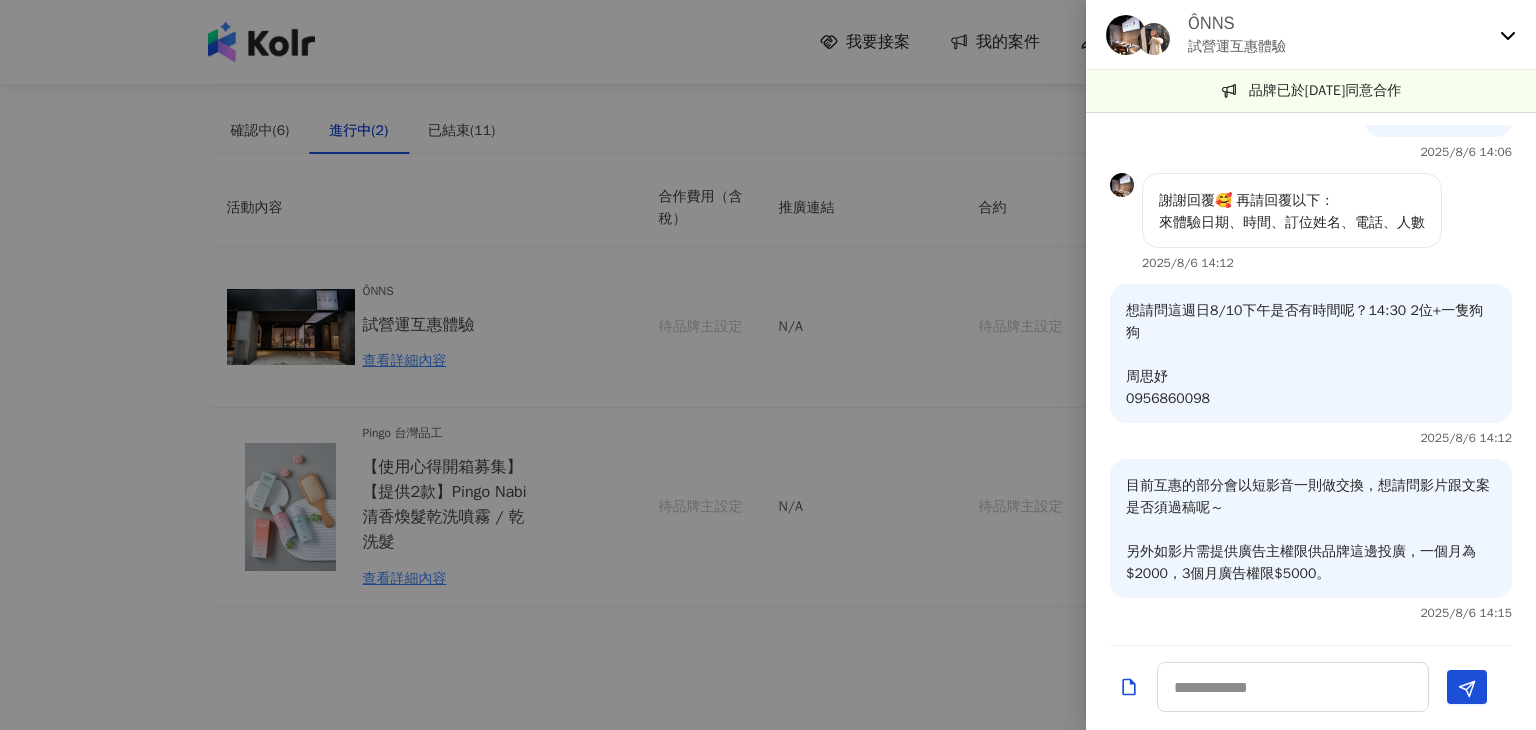 click 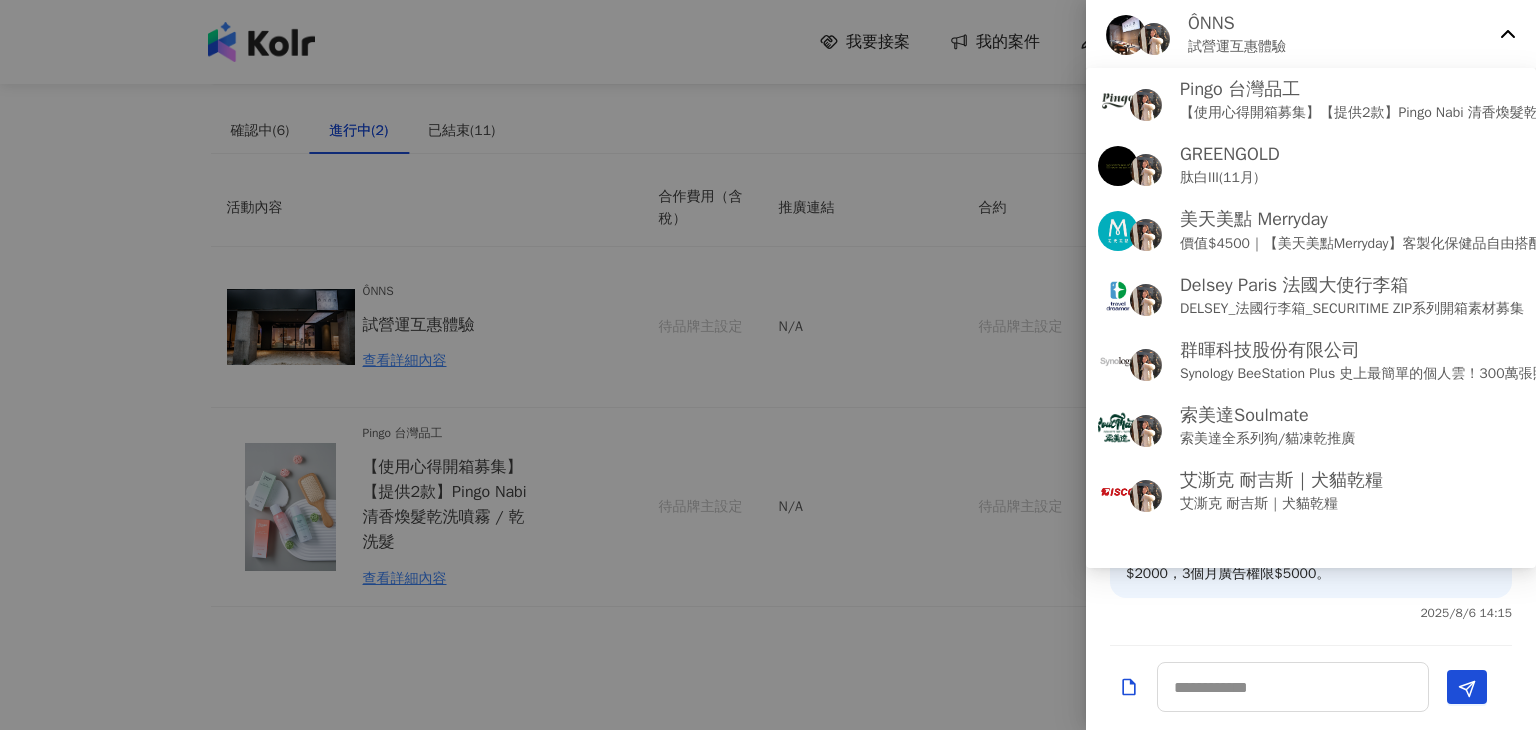 click on "ÔNNS 試營運互惠體驗" at bounding box center [1299, 34] 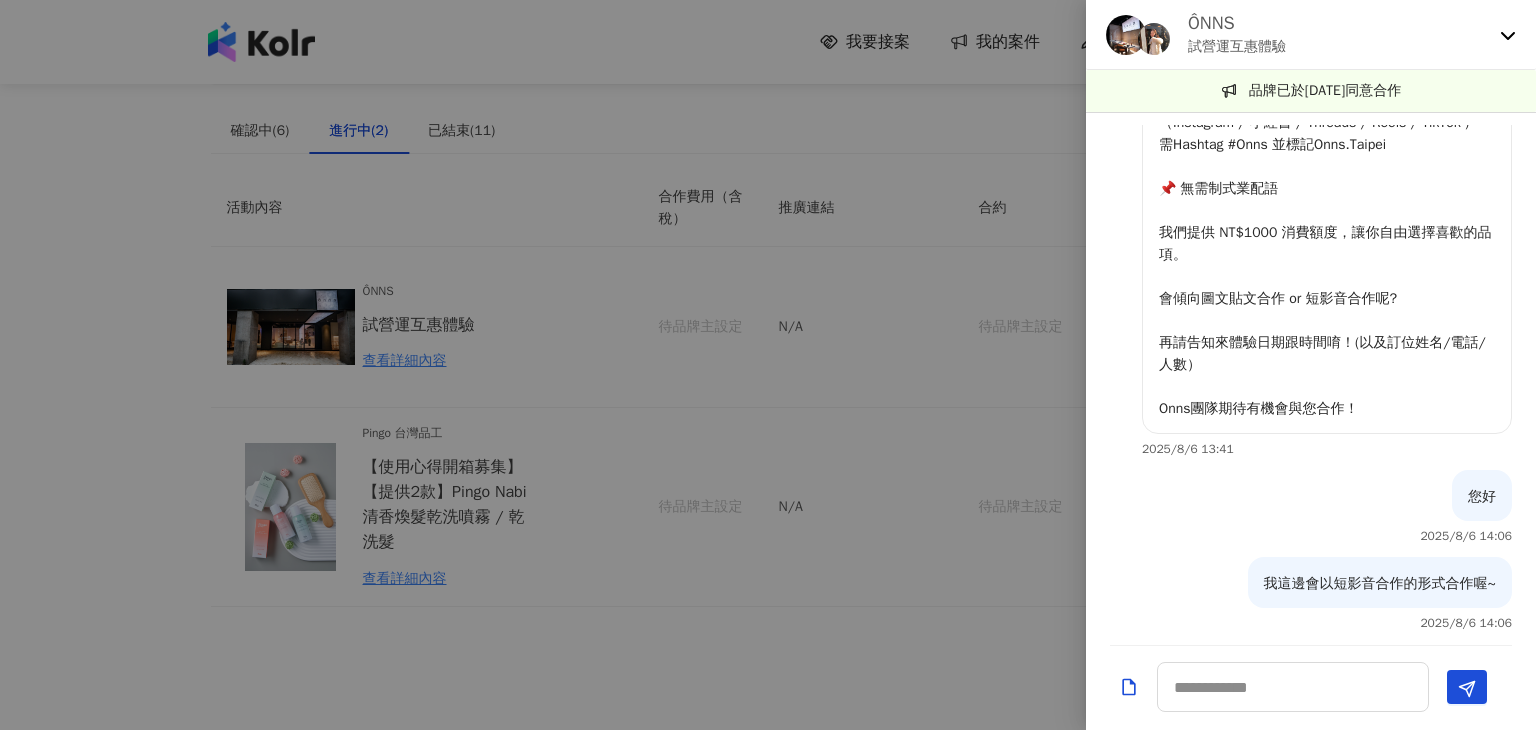 scroll, scrollTop: 0, scrollLeft: 0, axis: both 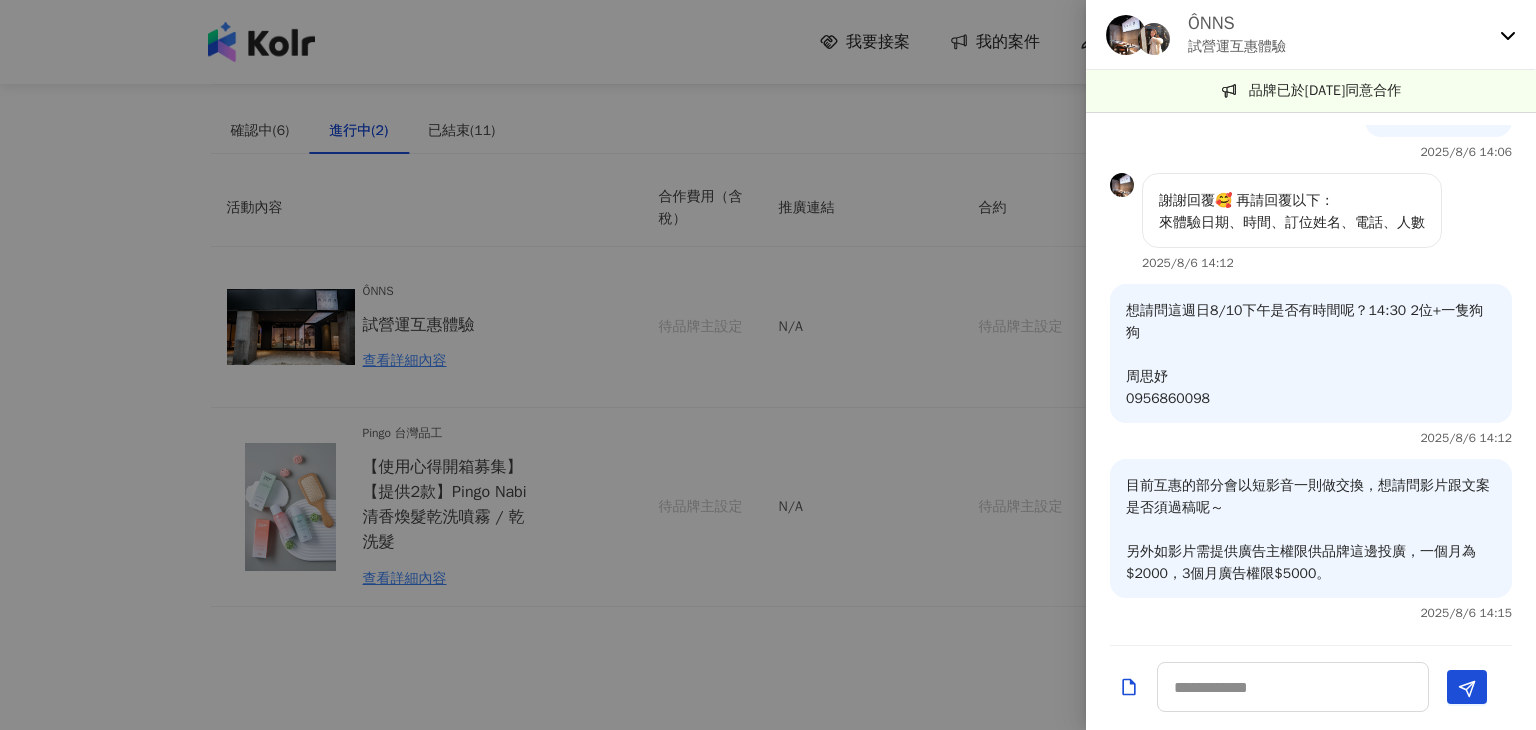 click 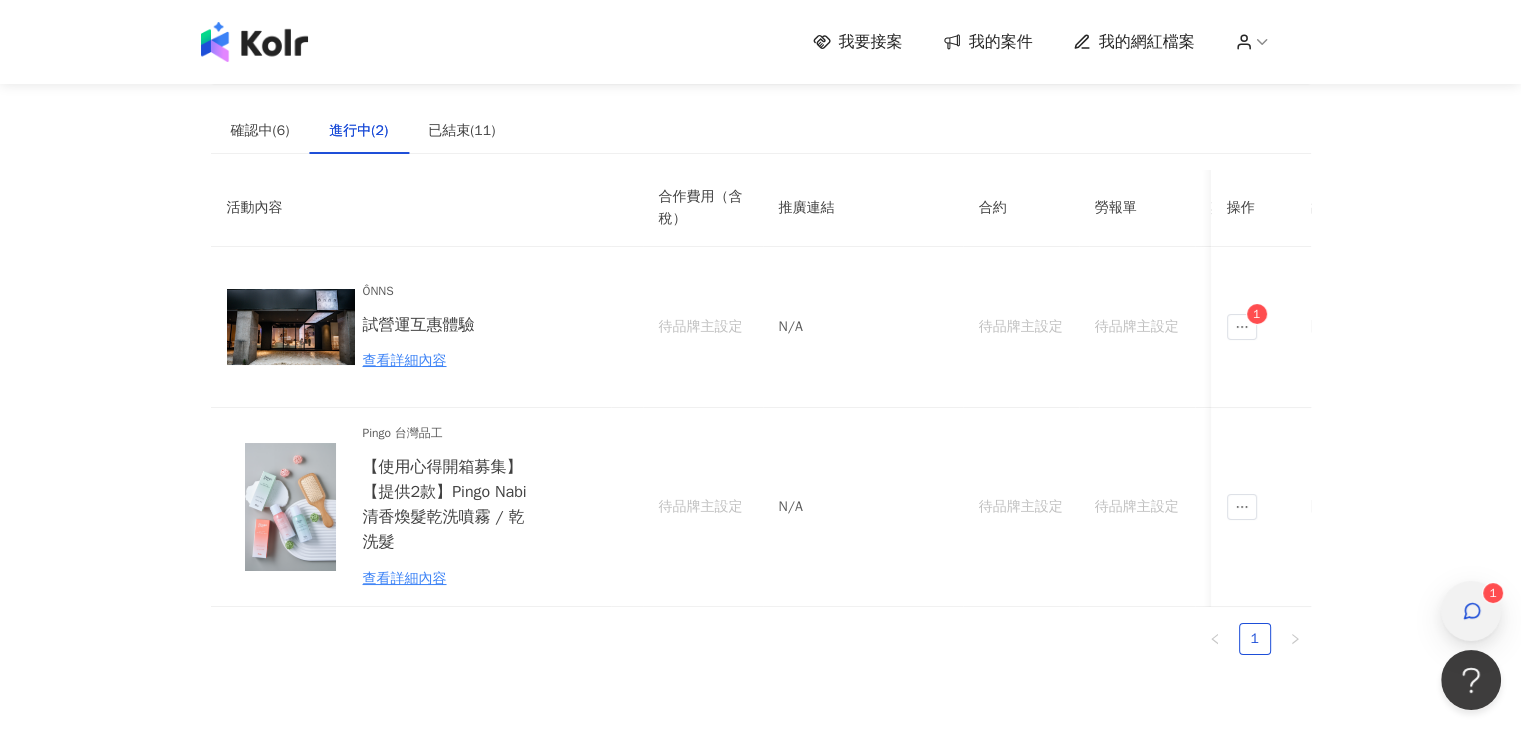 click 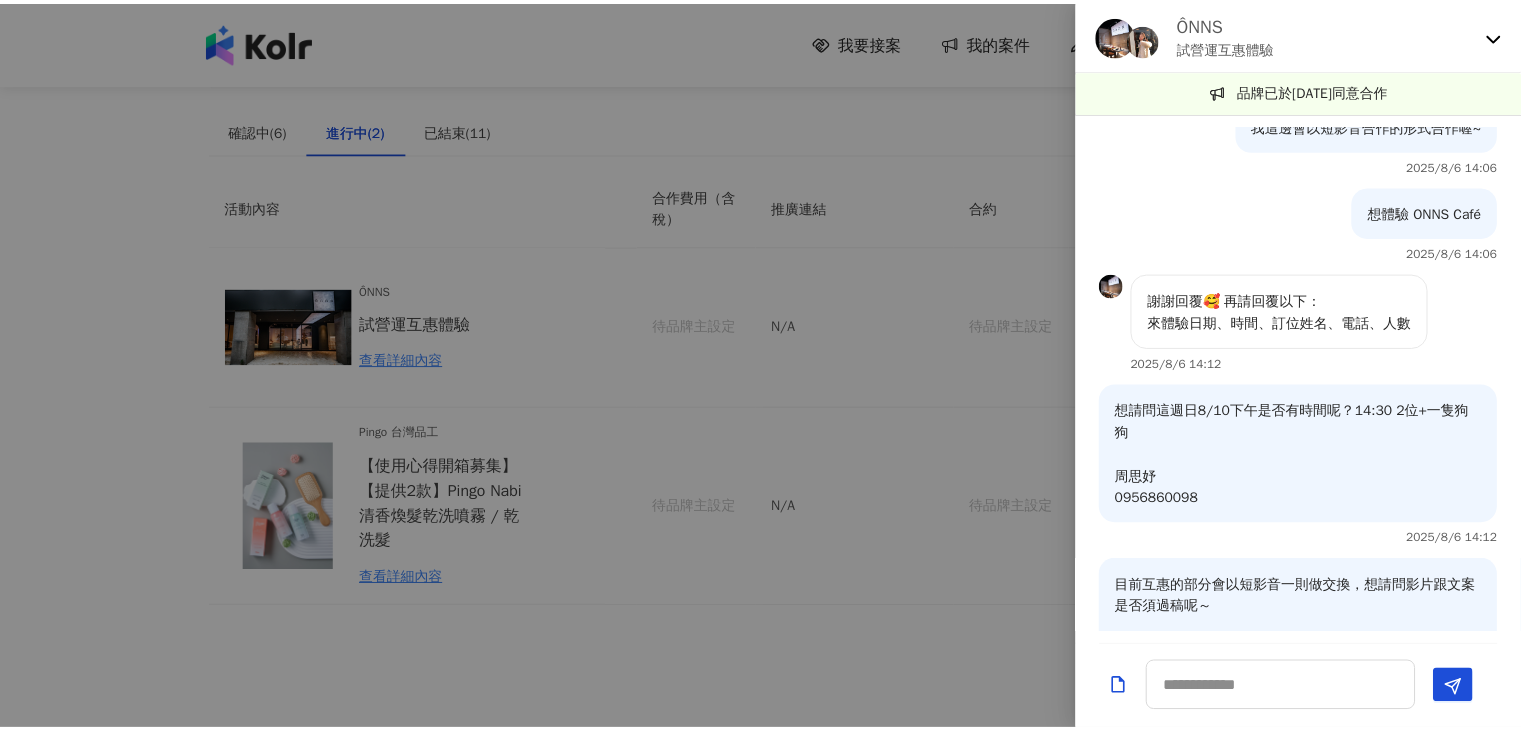 scroll, scrollTop: 808, scrollLeft: 0, axis: vertical 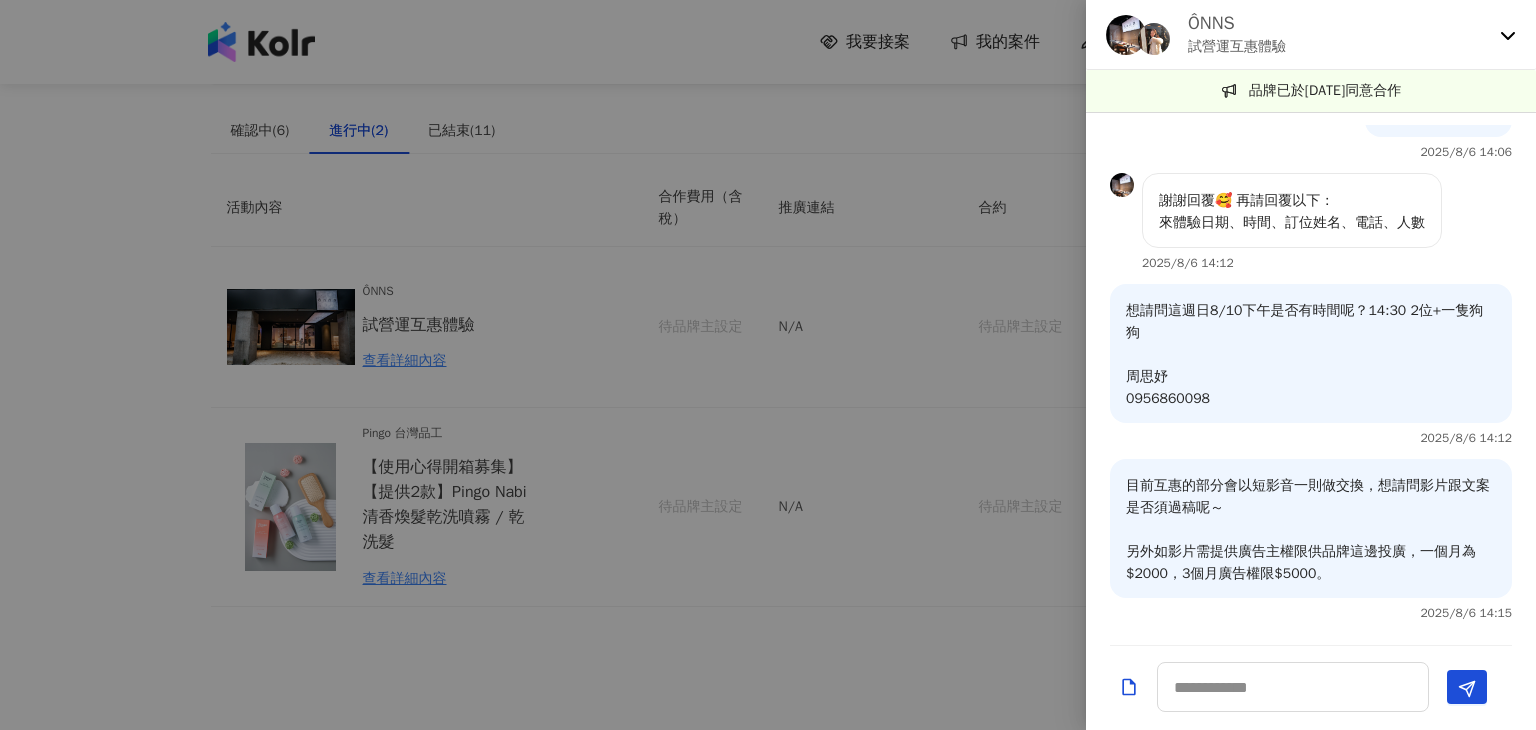 click at bounding box center [768, 365] 